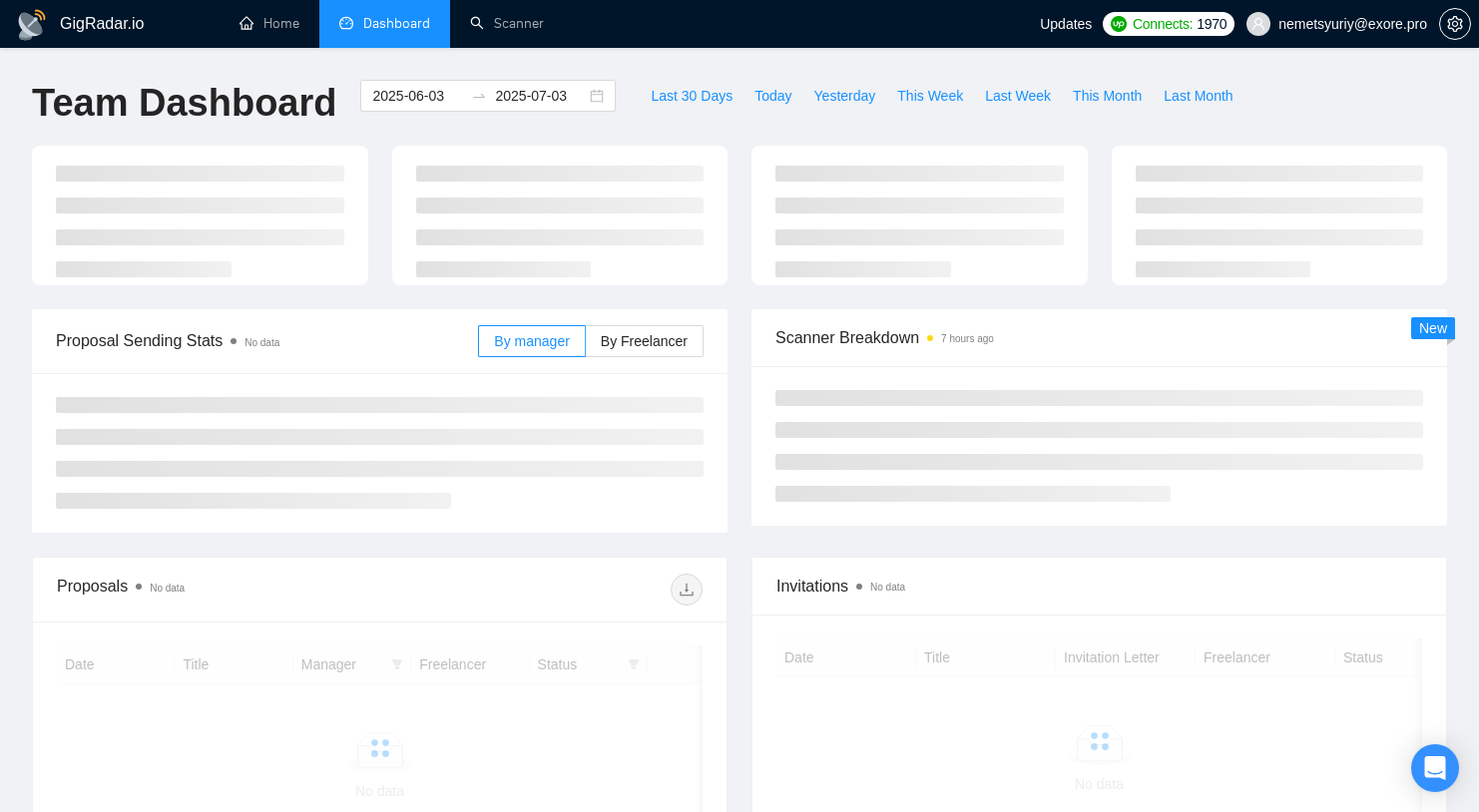 scroll, scrollTop: 0, scrollLeft: 0, axis: both 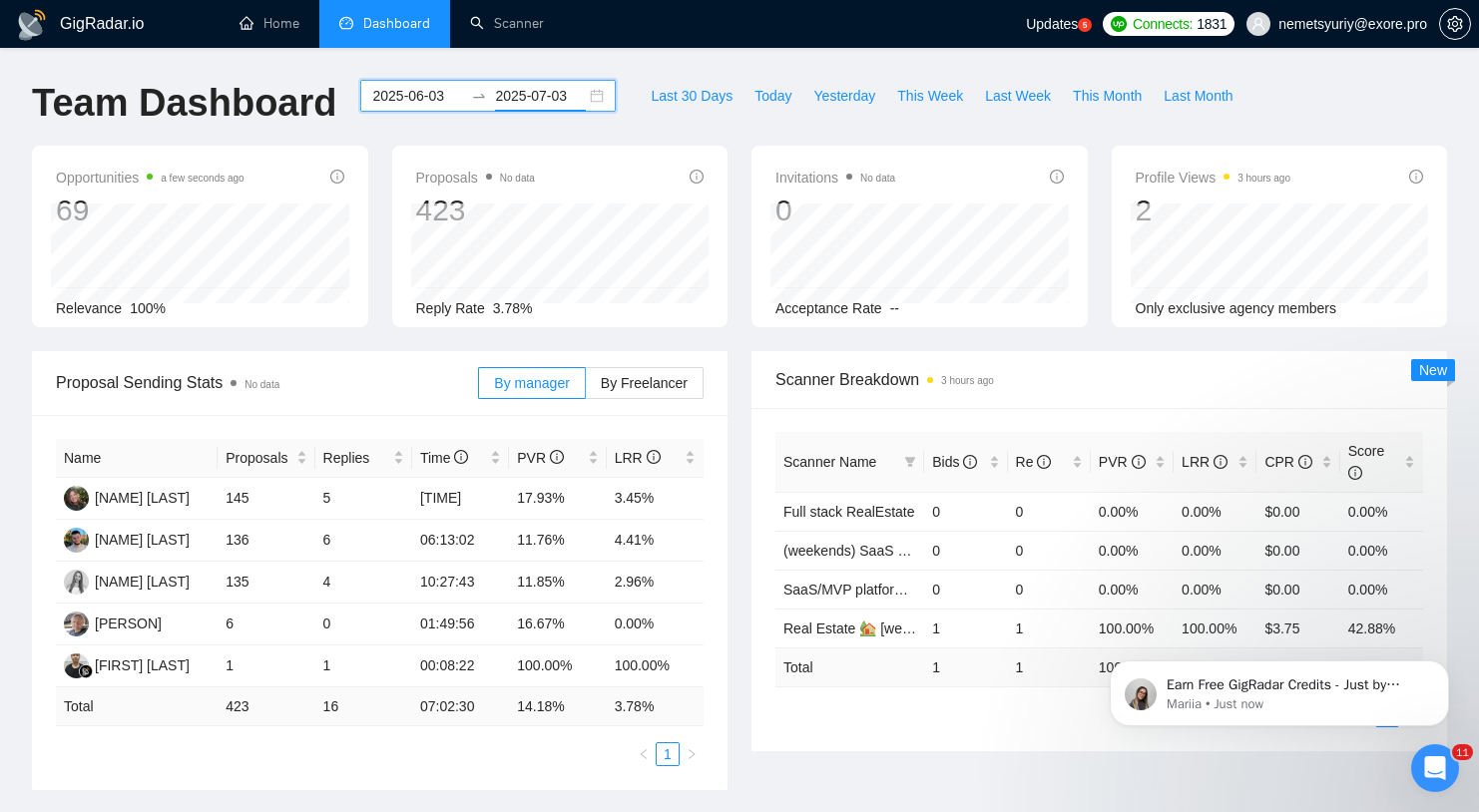 click on "2025-07-03" at bounding box center (540, 96) 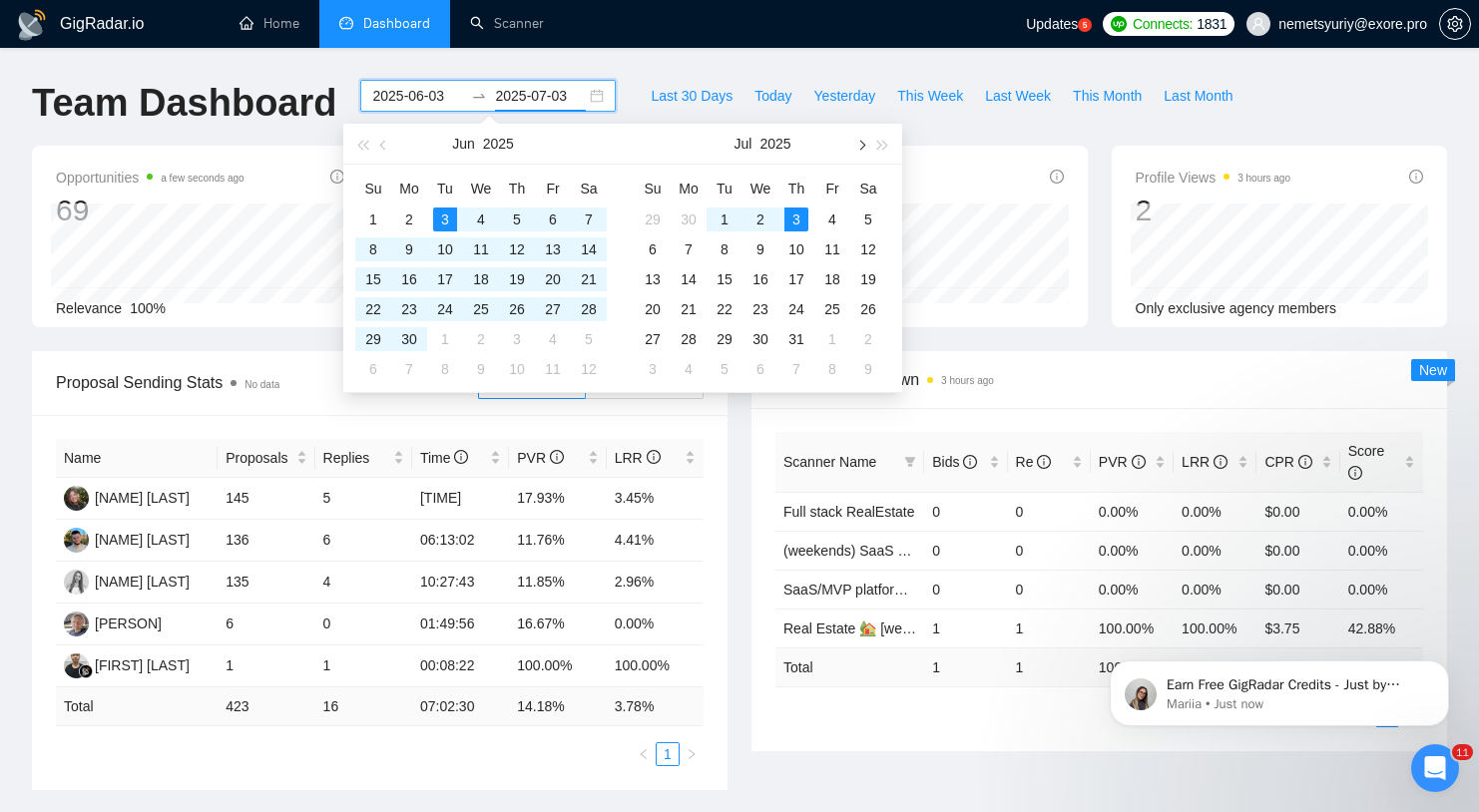 click at bounding box center [860, 144] 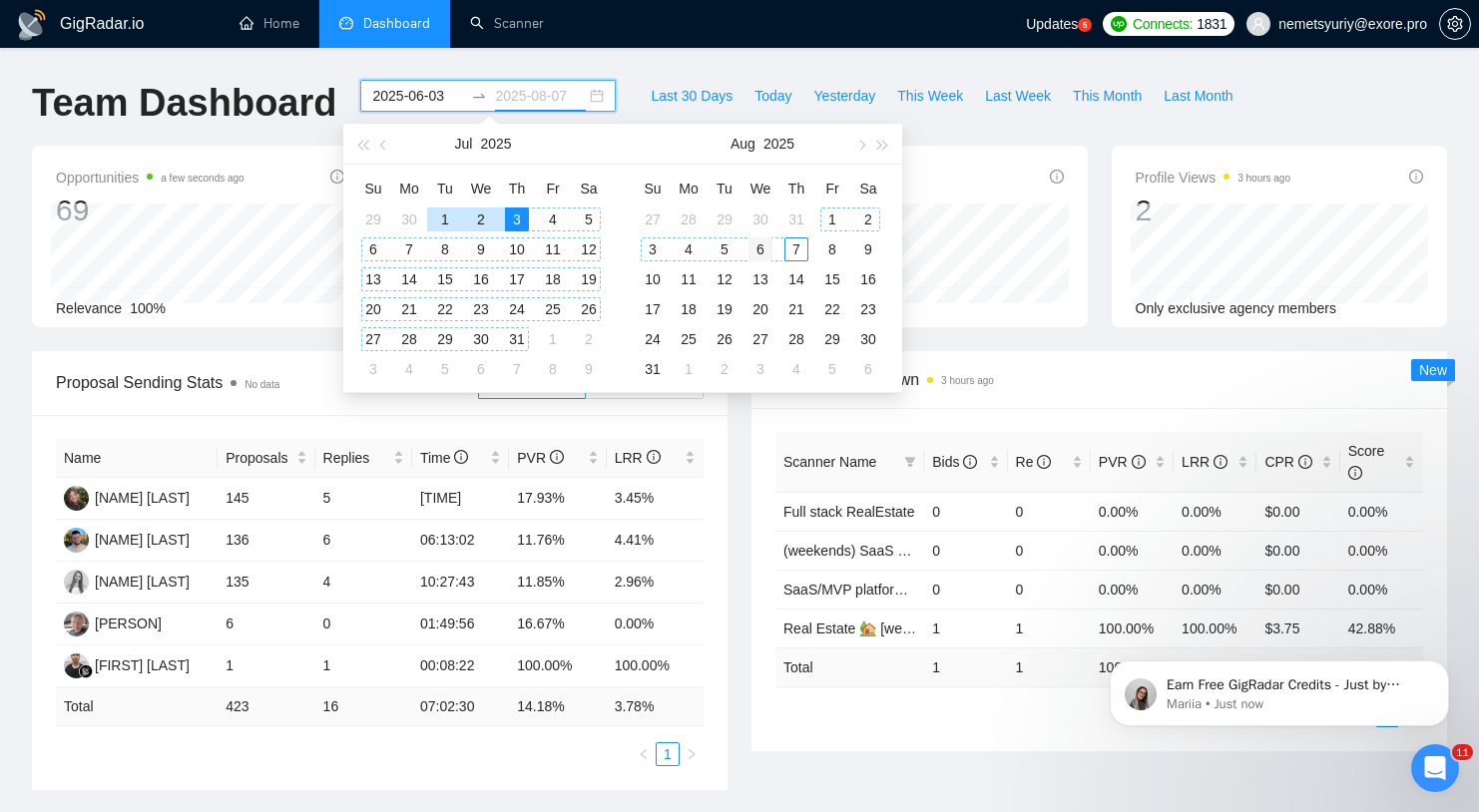 type on "2025-08-06" 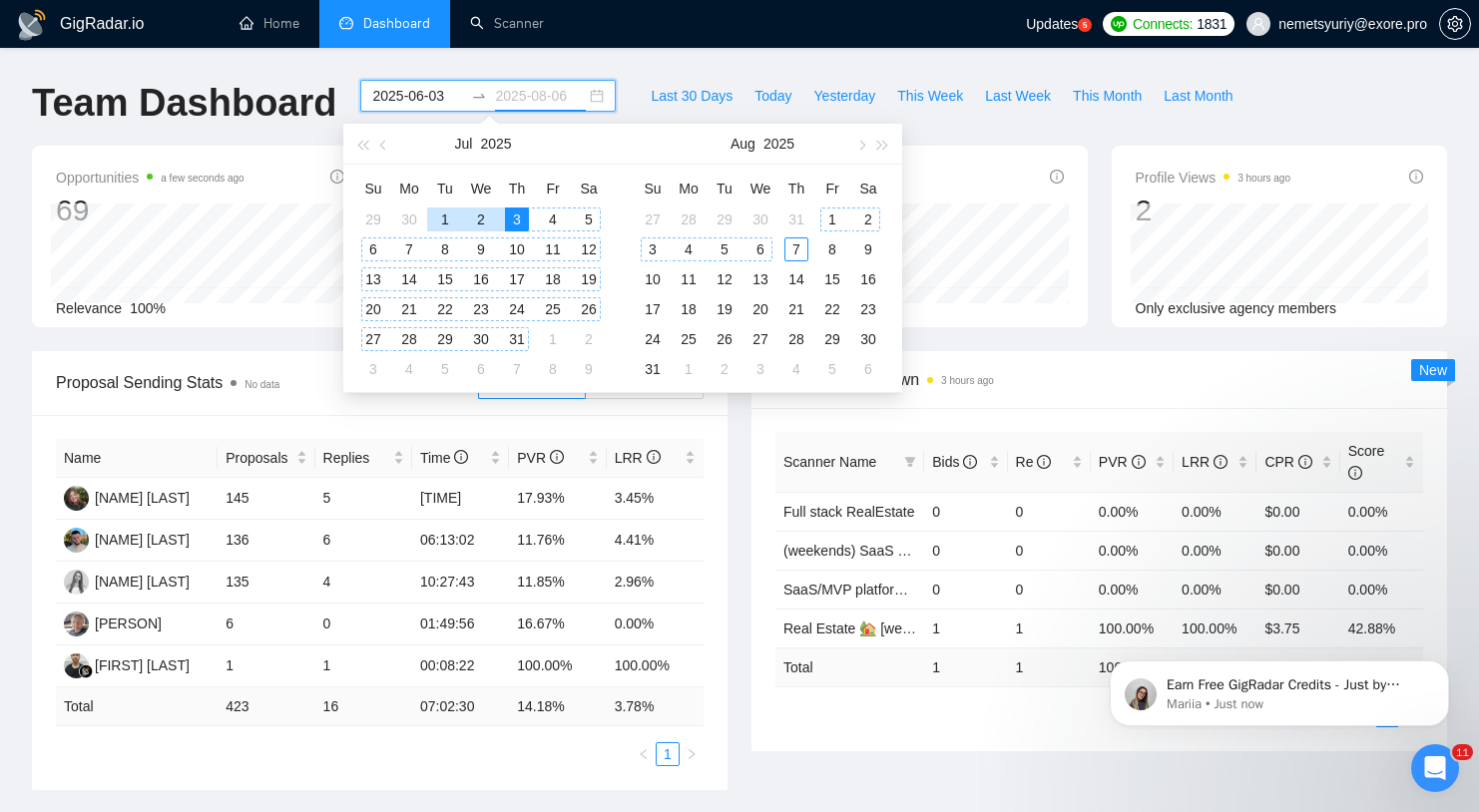 click on "6" at bounding box center (760, 249) 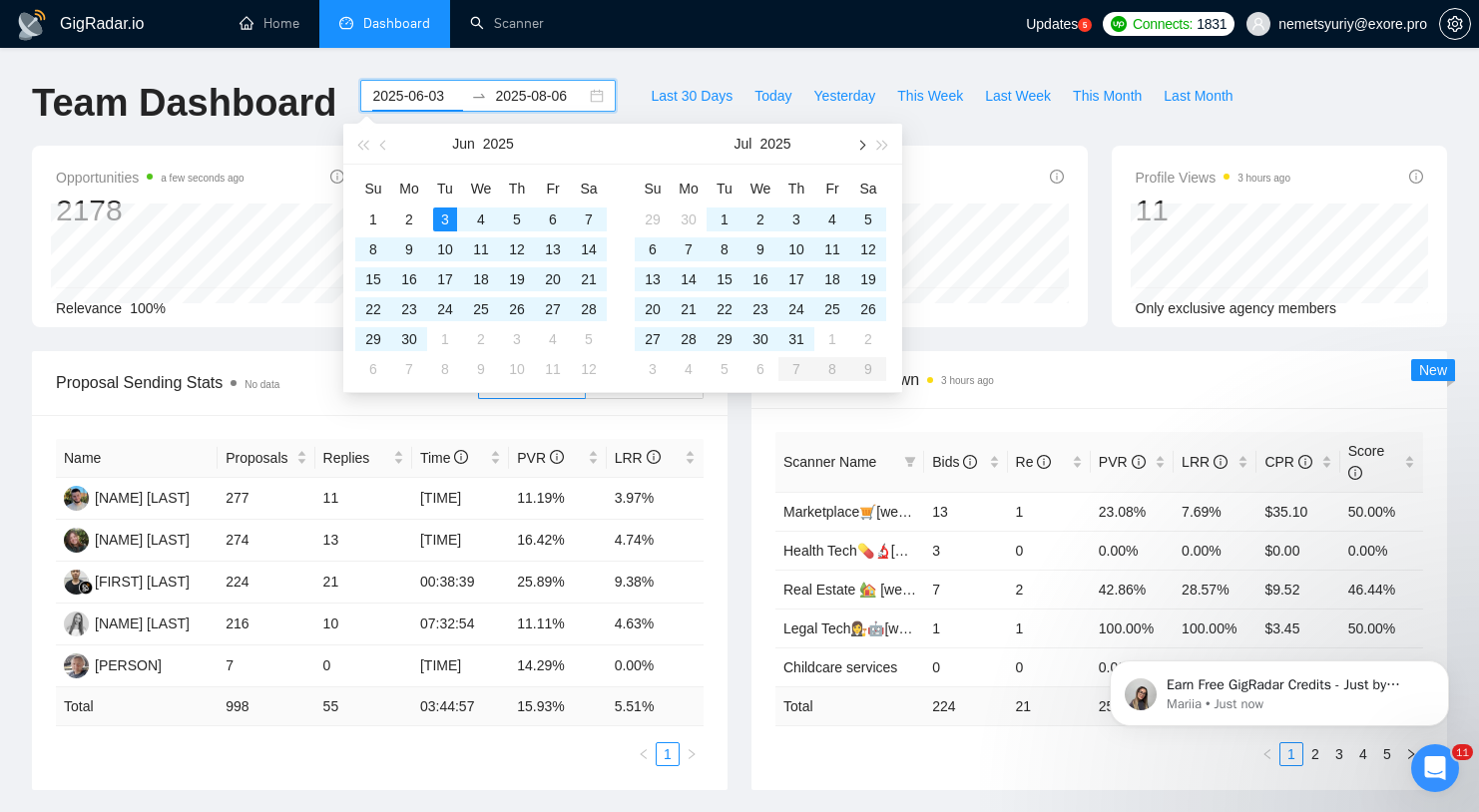 click at bounding box center [860, 144] 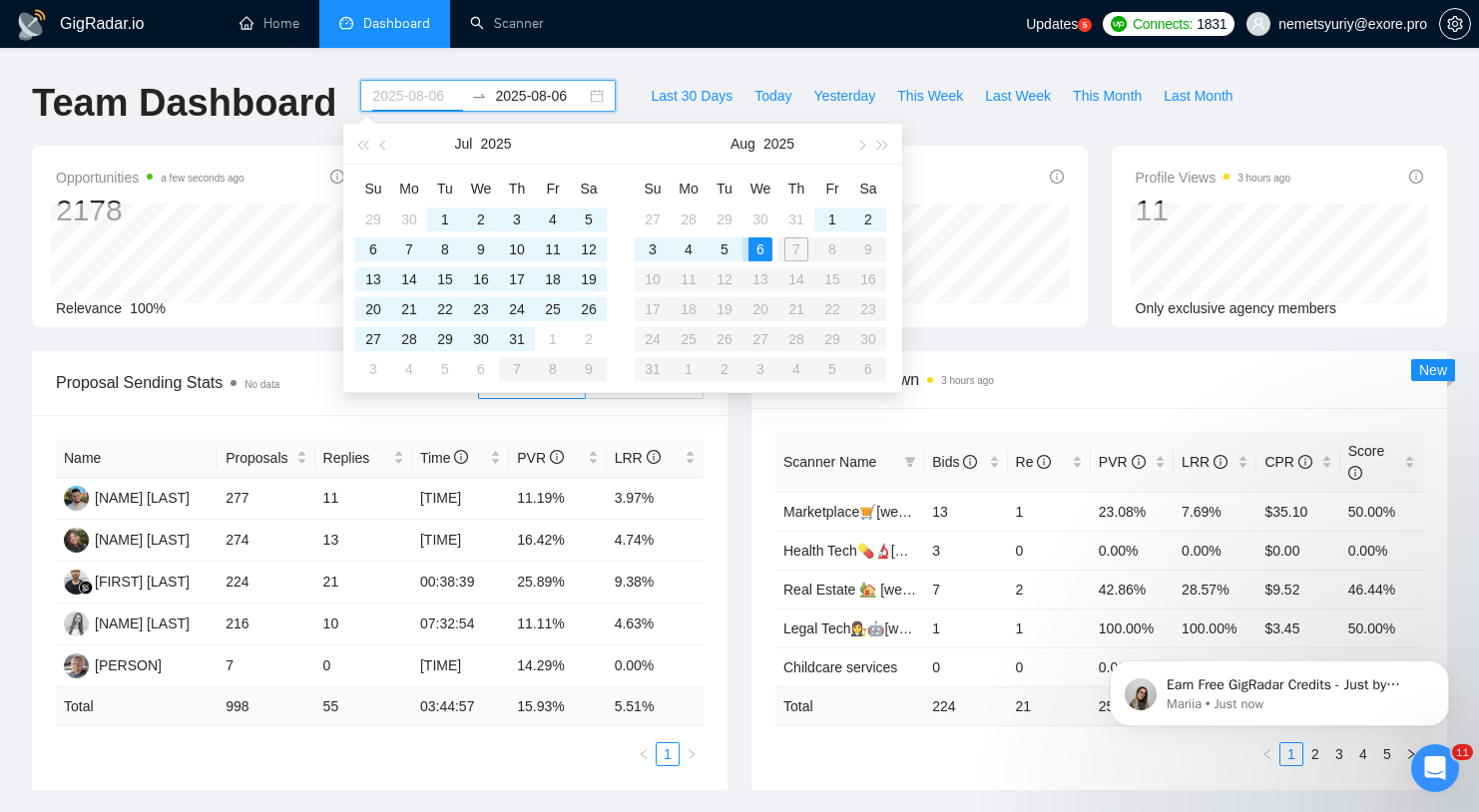 click on "6" at bounding box center [760, 249] 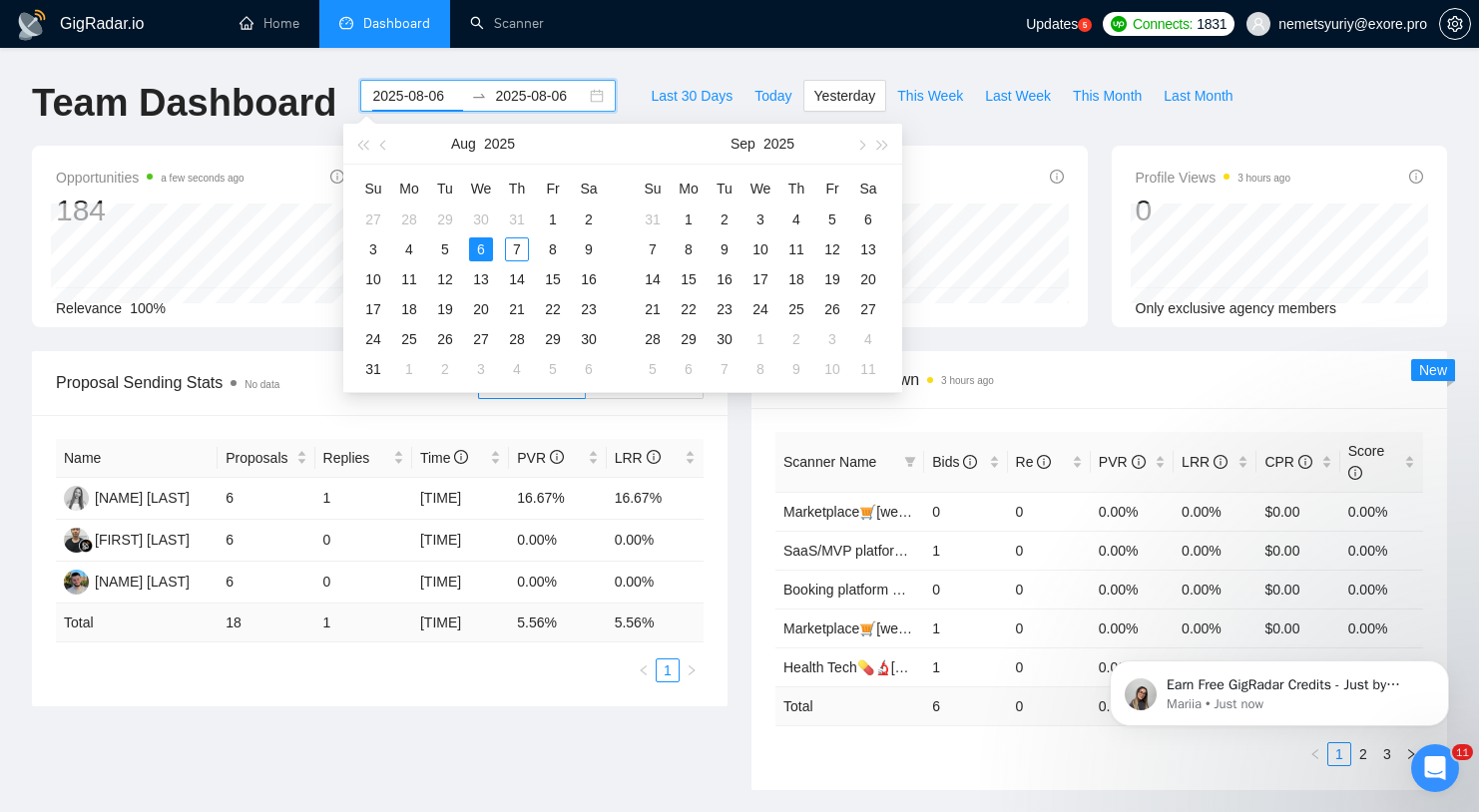 click on "2025-08-06" at bounding box center [417, 96] 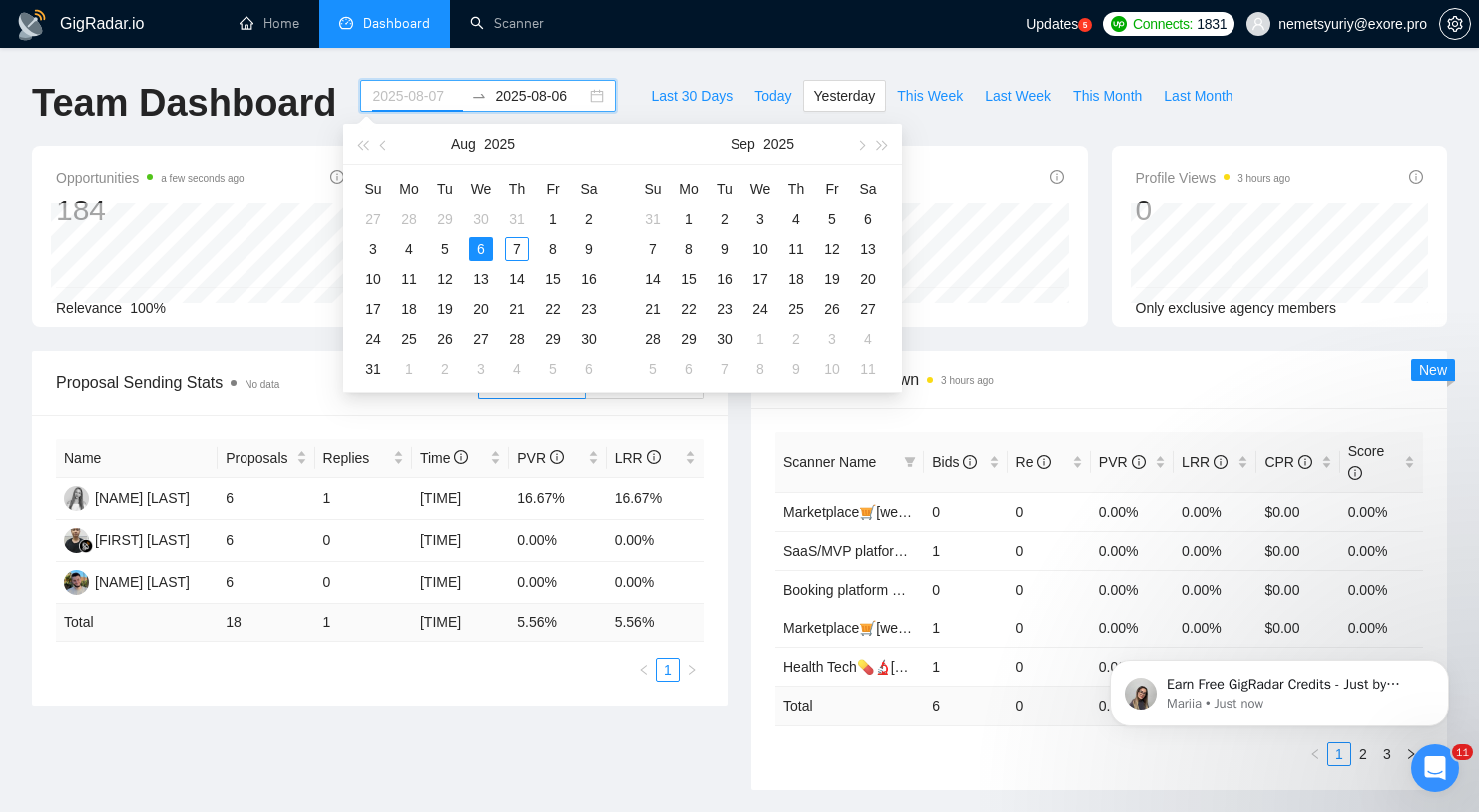type on "2025-08-06" 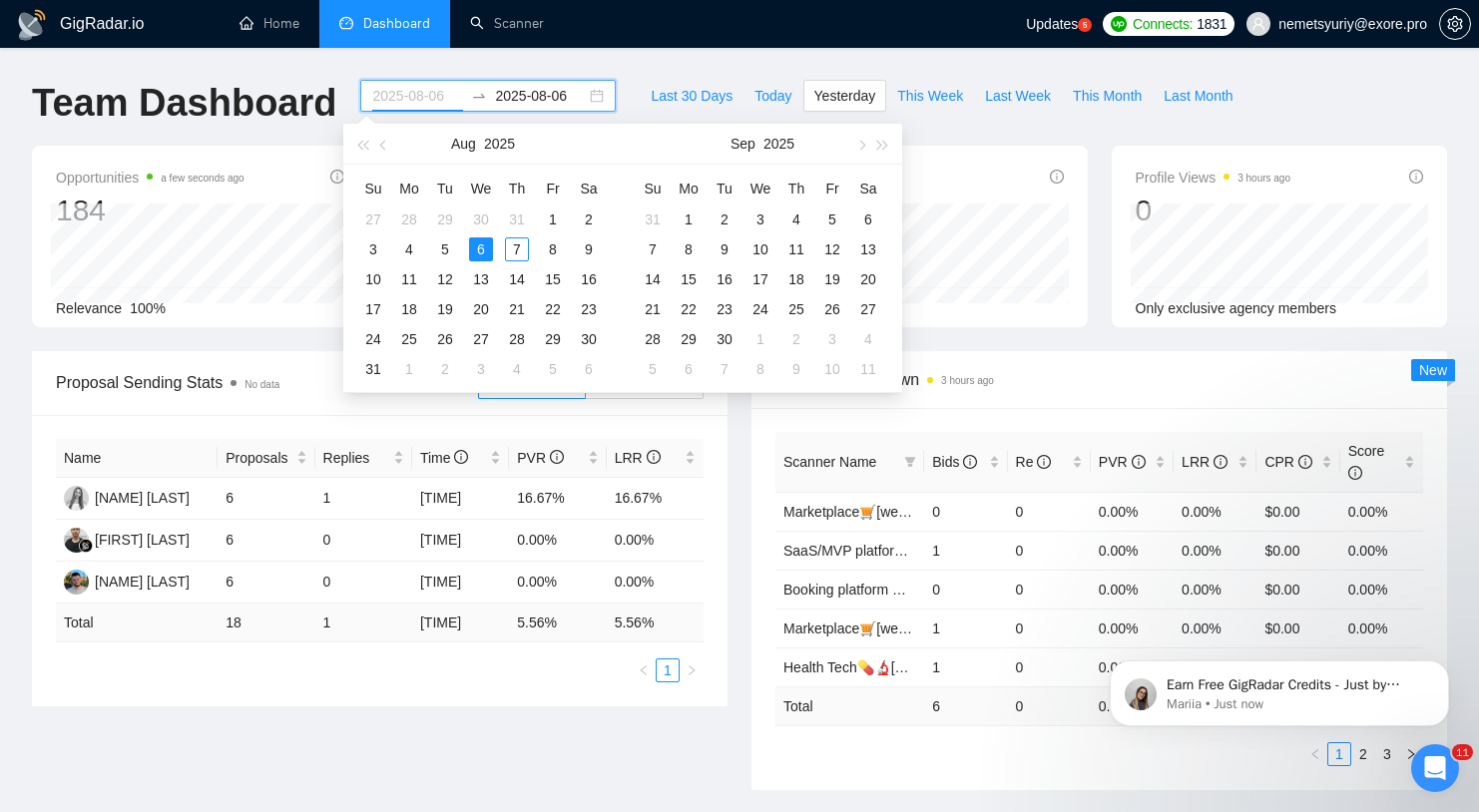 click on "6" at bounding box center [481, 249] 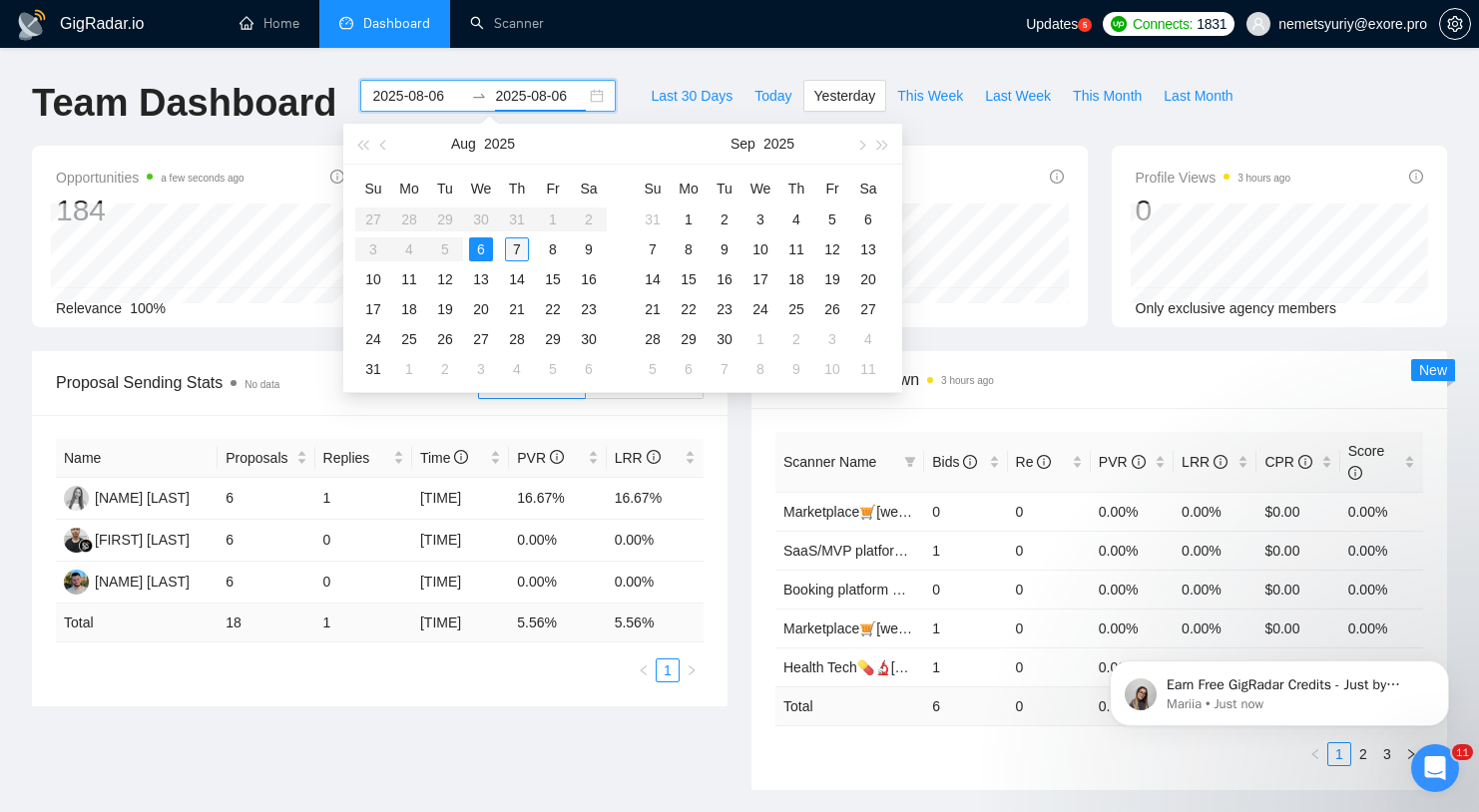 type on "2025-08-07" 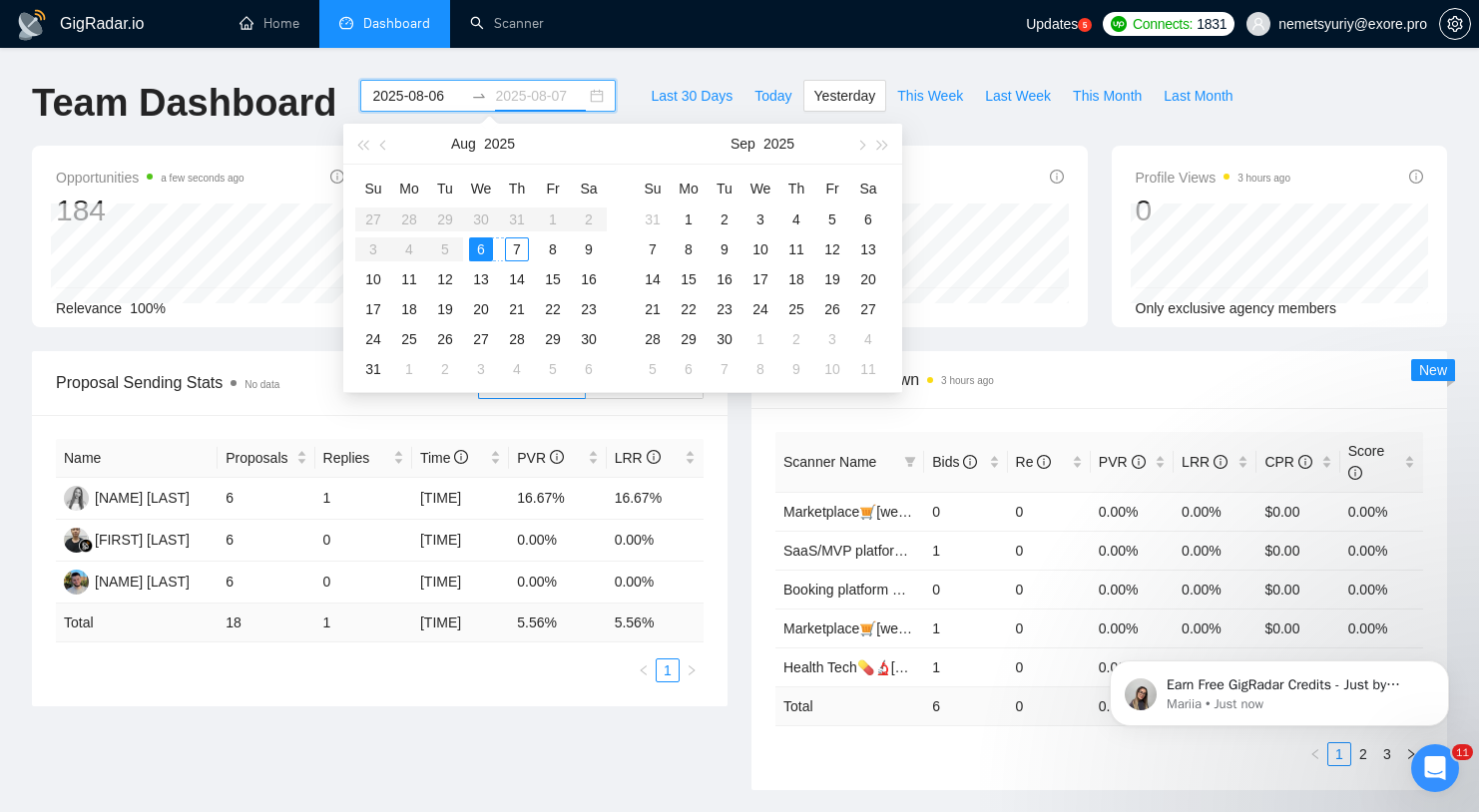 click on "7" at bounding box center [517, 249] 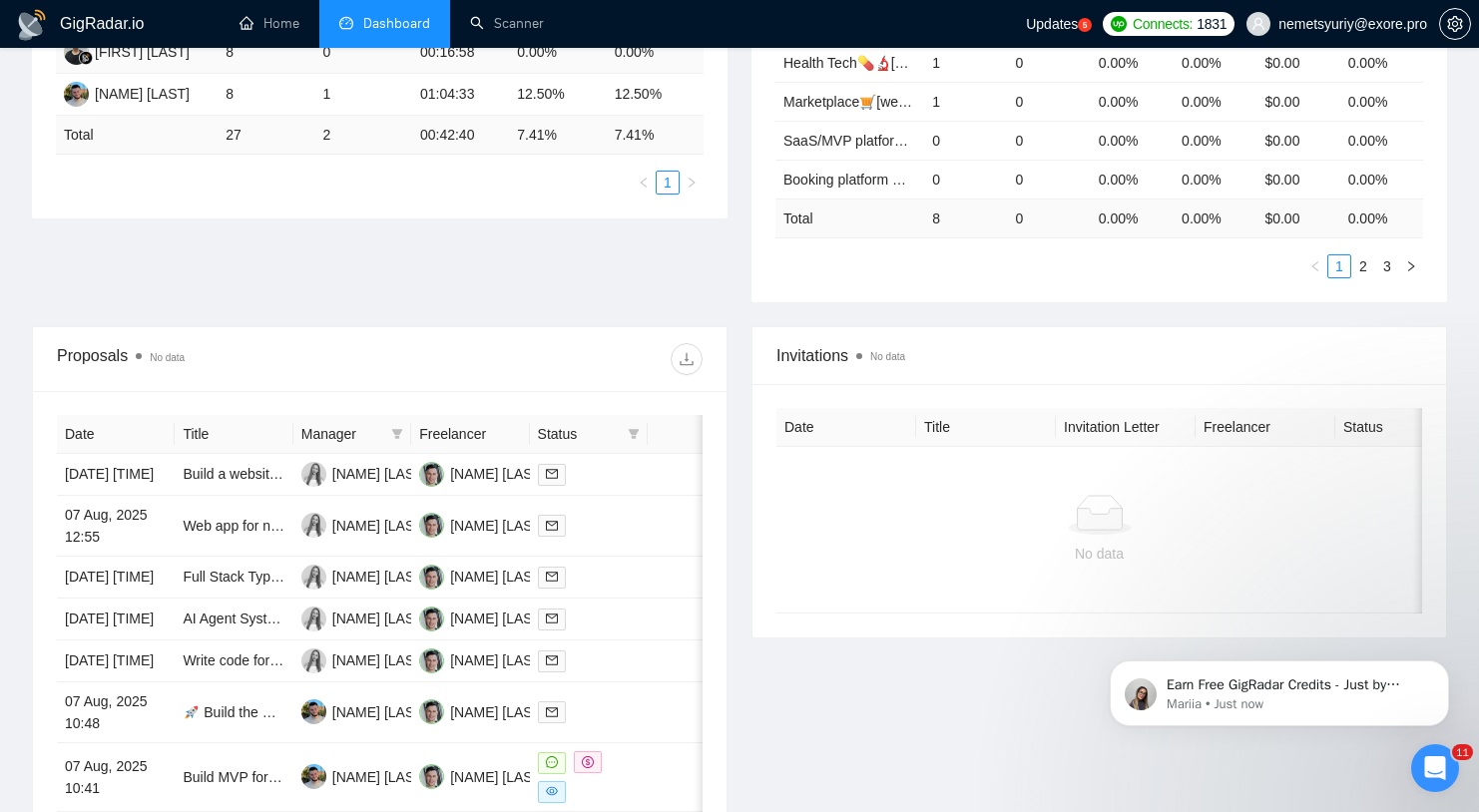 scroll, scrollTop: 639, scrollLeft: 0, axis: vertical 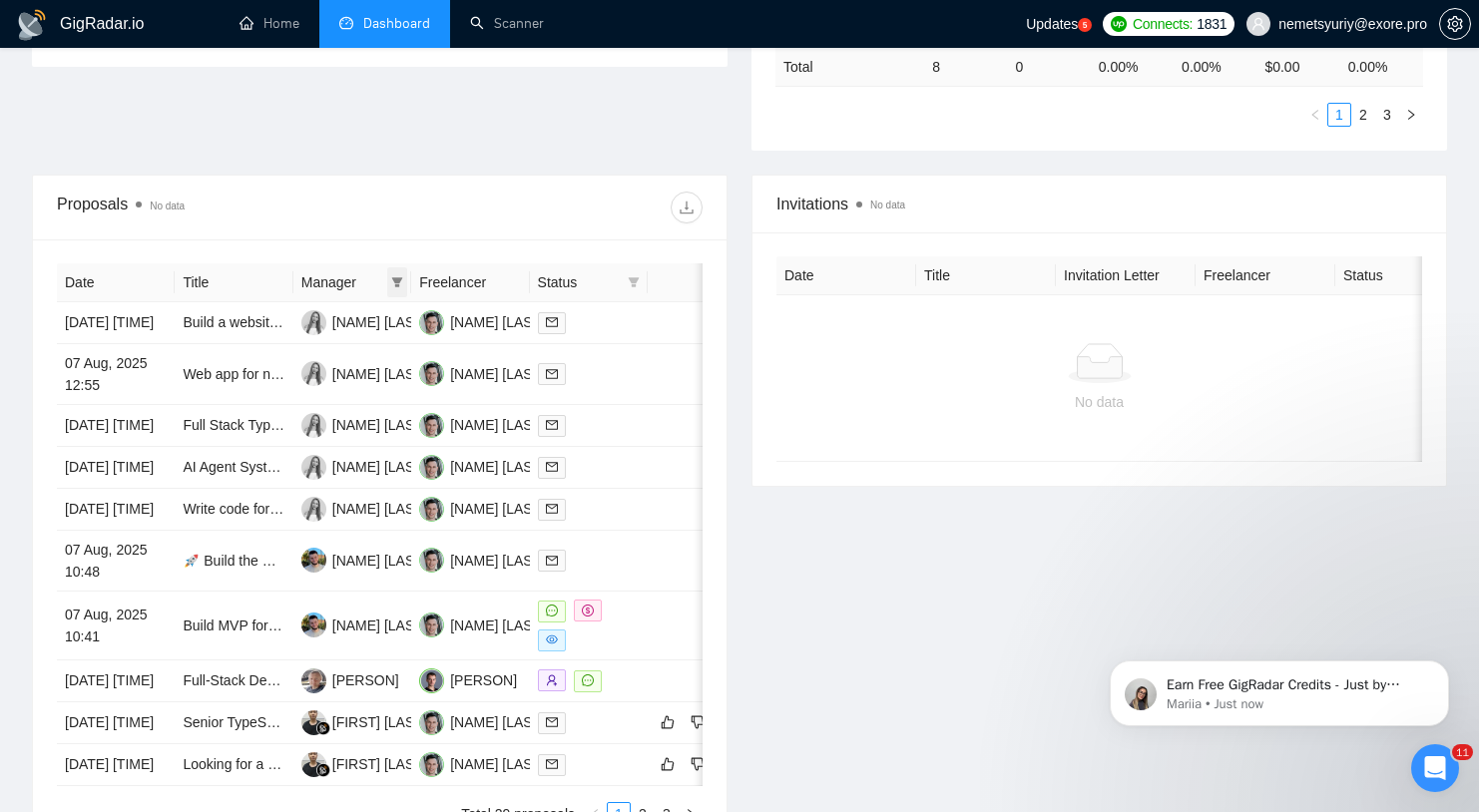 click 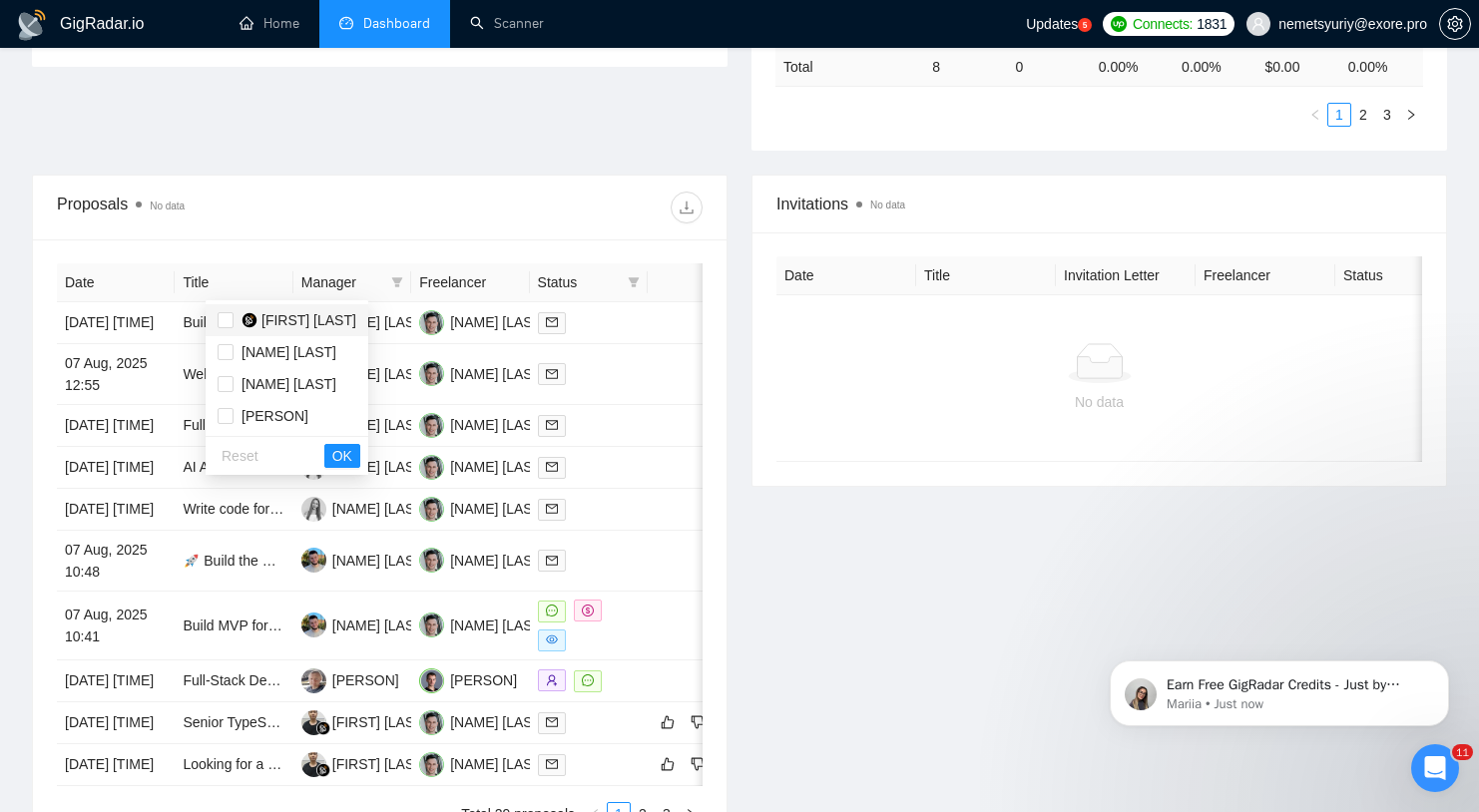 click on "[FIRST] [LAST]" at bounding box center [308, 320] 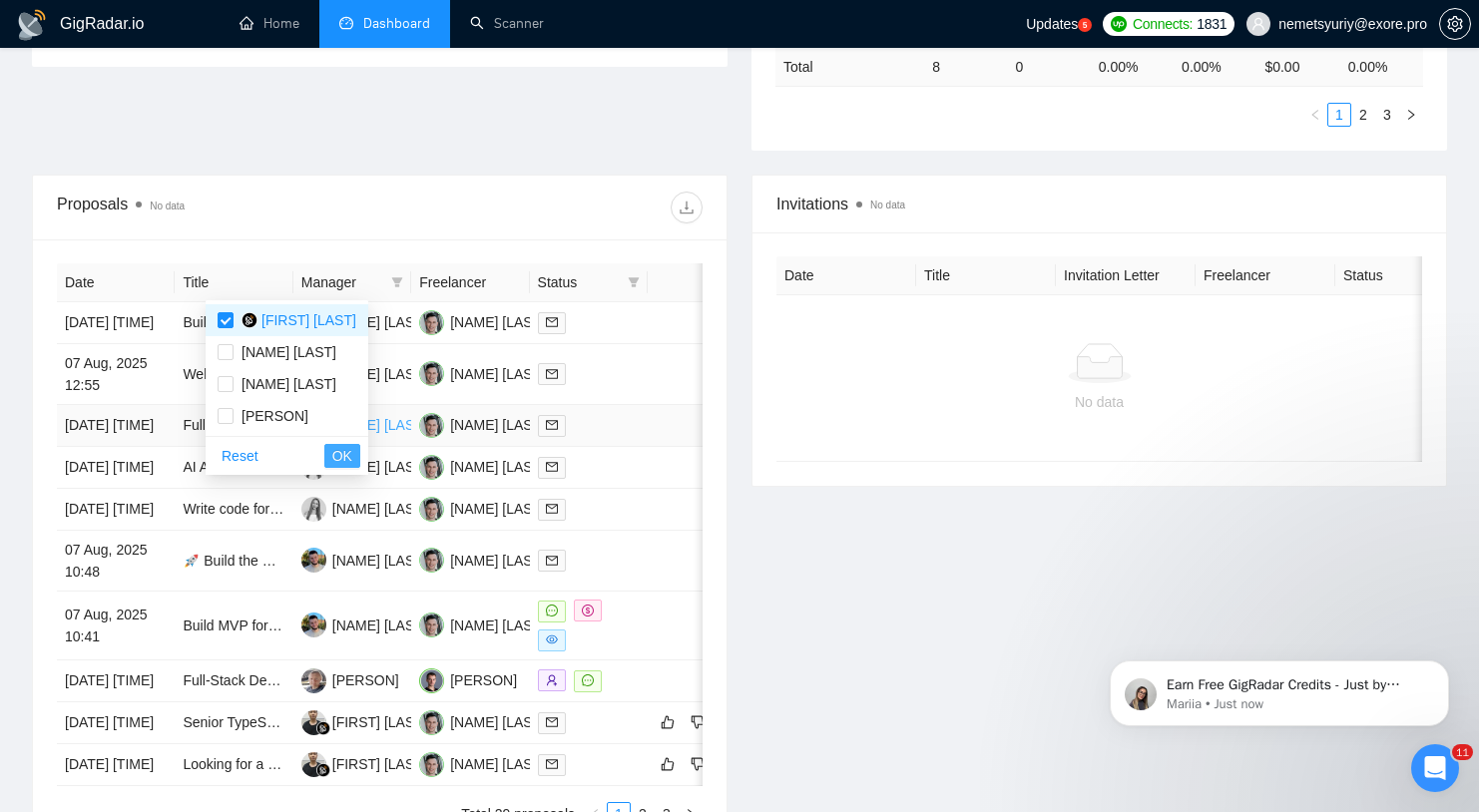 click on "OK" at bounding box center [342, 456] 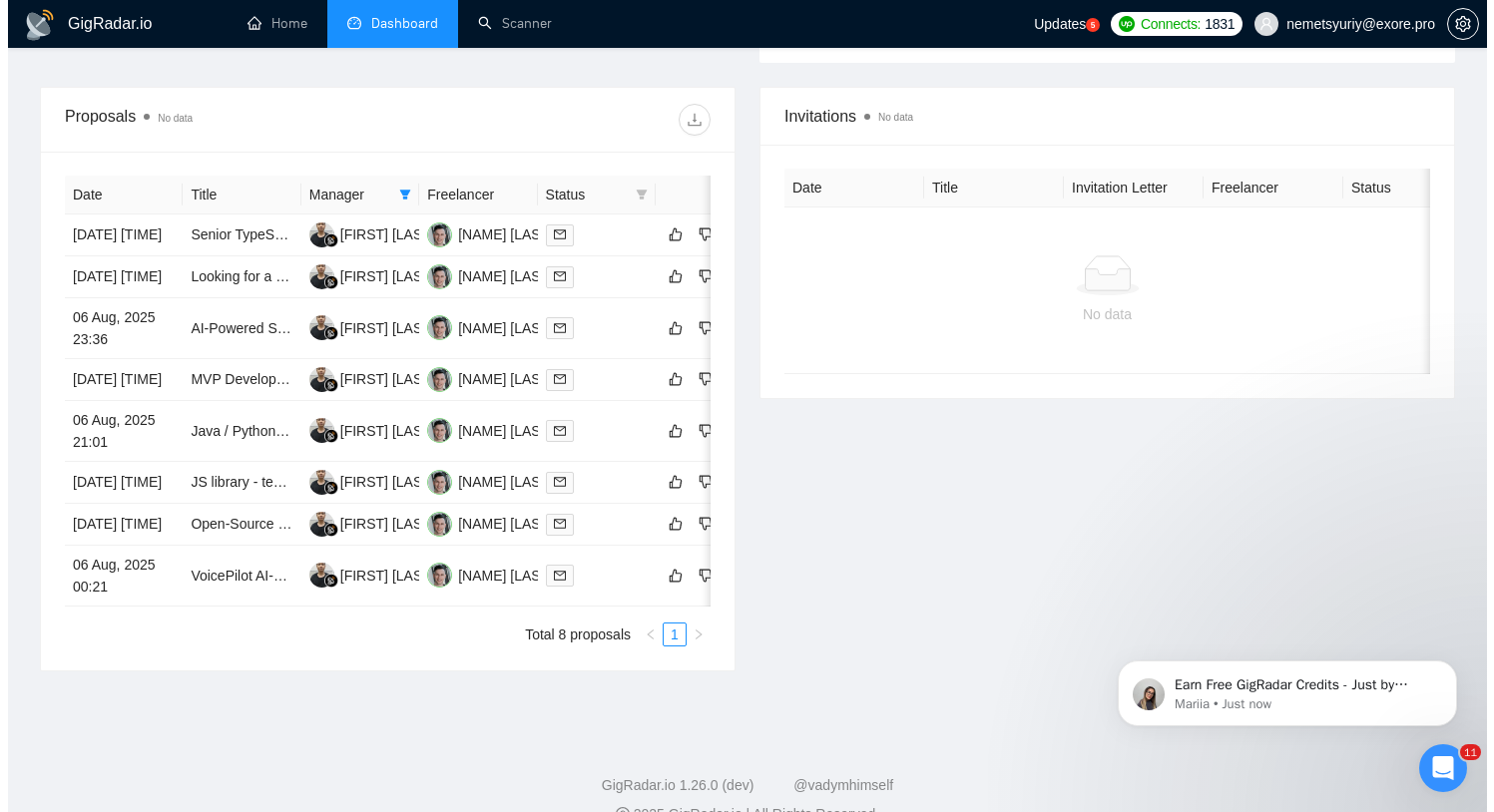 scroll, scrollTop: 689, scrollLeft: 0, axis: vertical 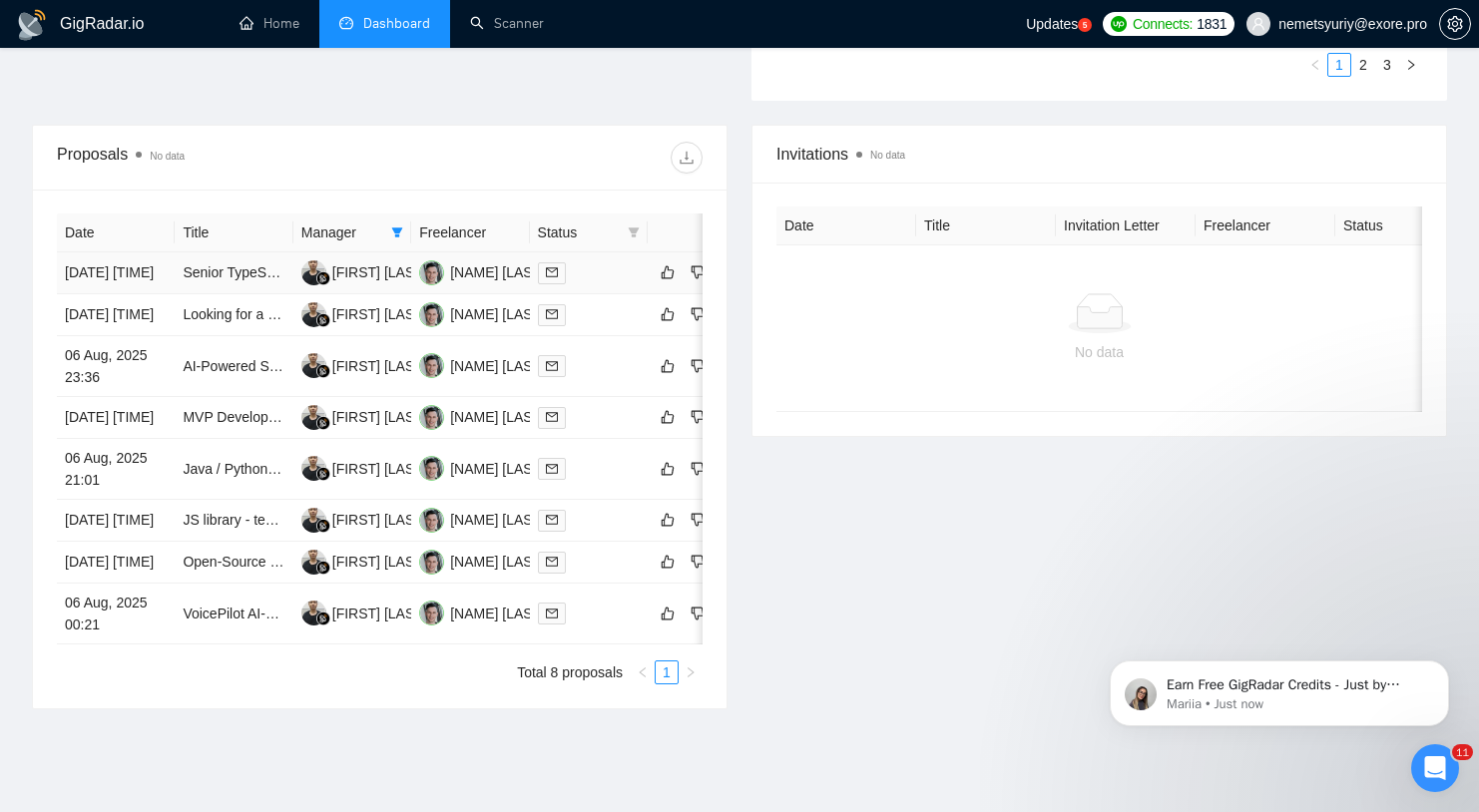 click at bounding box center [589, 272] 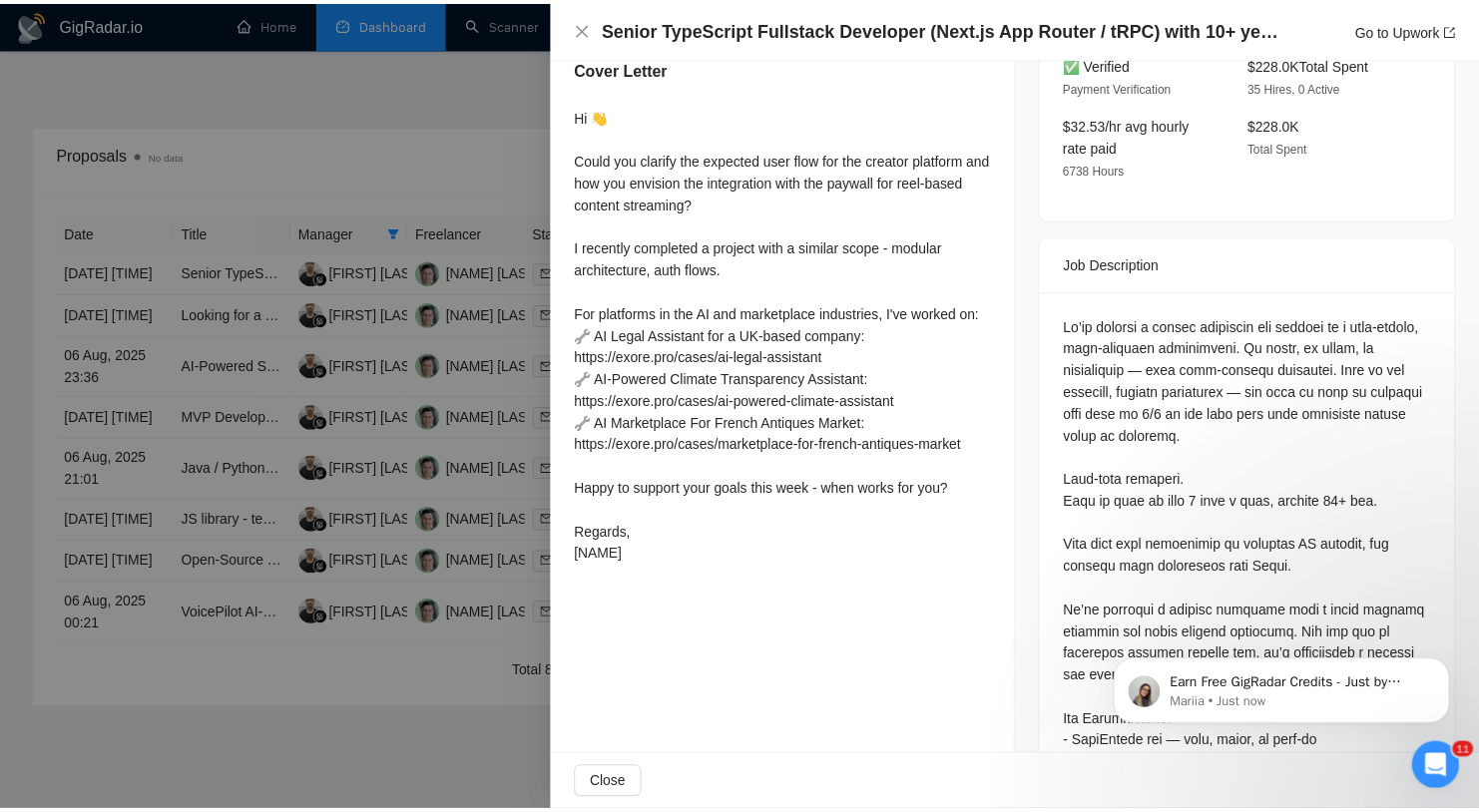 scroll, scrollTop: 610, scrollLeft: 0, axis: vertical 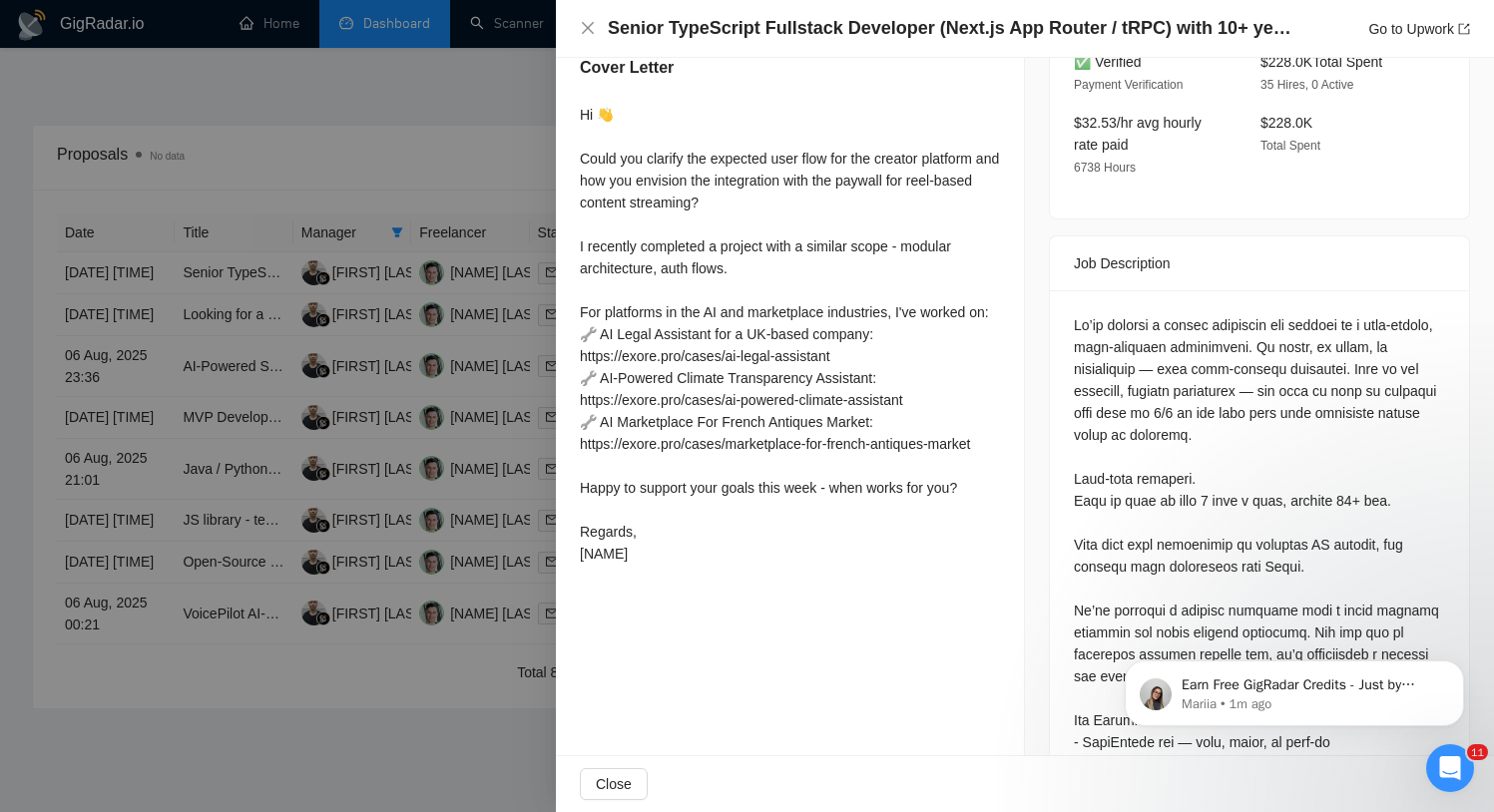click on "Hi 👋
Could you clarify the expected user flow for the creator platform and how you envision the integration with the paywall for reel-based content streaming?
I recently completed a project with a similar scope - modular architecture, auth flows.
For platforms in the AI and marketplace industries, I've worked on:
🔧 AI Legal Assistant for a UK-based company: https://exore.pro/cases/ai-legal-assistant
🔧 AI-Powered Climate Transparency Assistant: https://exore.pro/cases/ai-powered-climate-assistant
🔧 AI Marketplace For French Antiques Market: https://exore.pro/cases/marketplace-for-french-antiques-market
Happy to support your goals this week - when works for you?
Regards,
[NAME]" at bounding box center [789, 334] 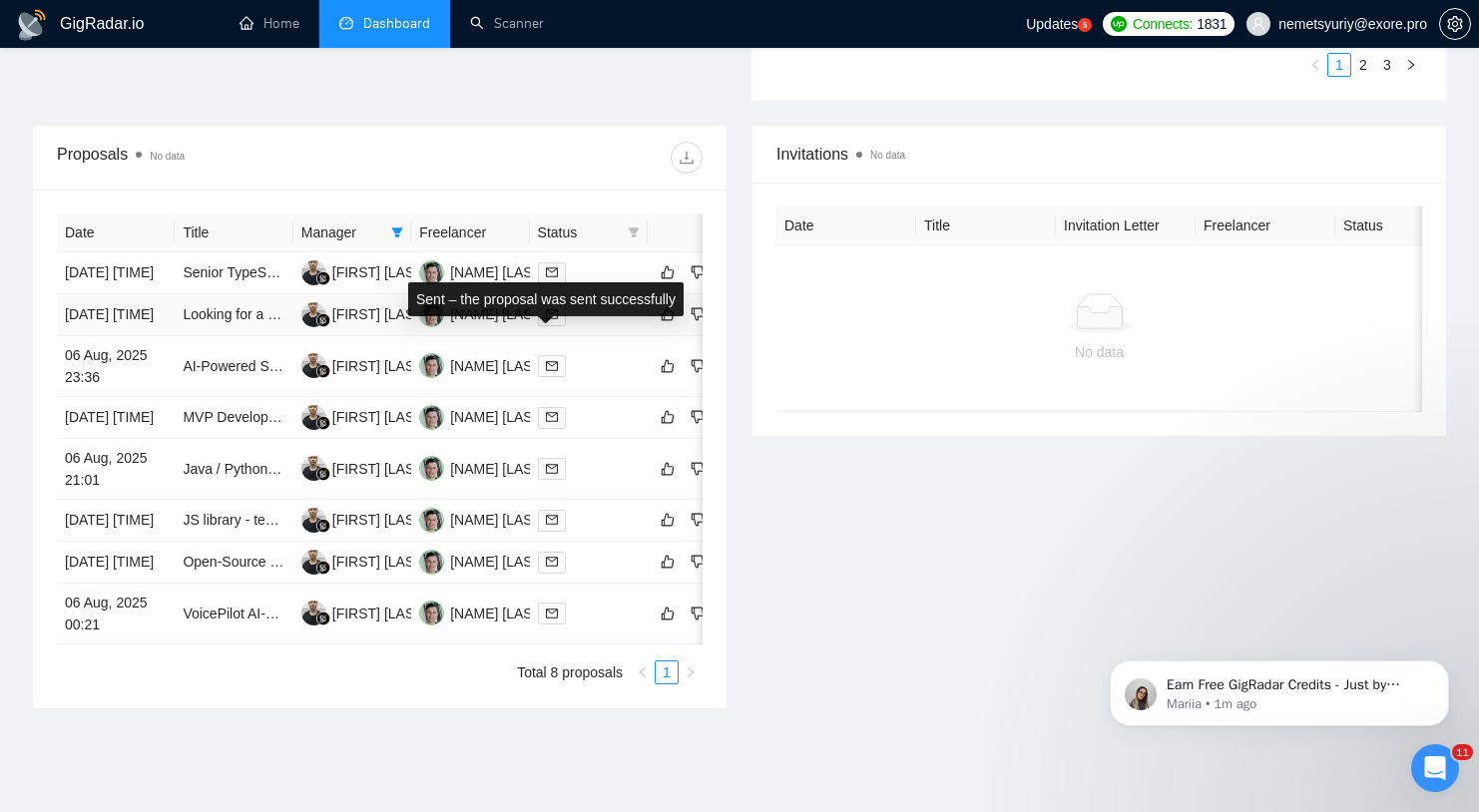 click at bounding box center [589, 314] 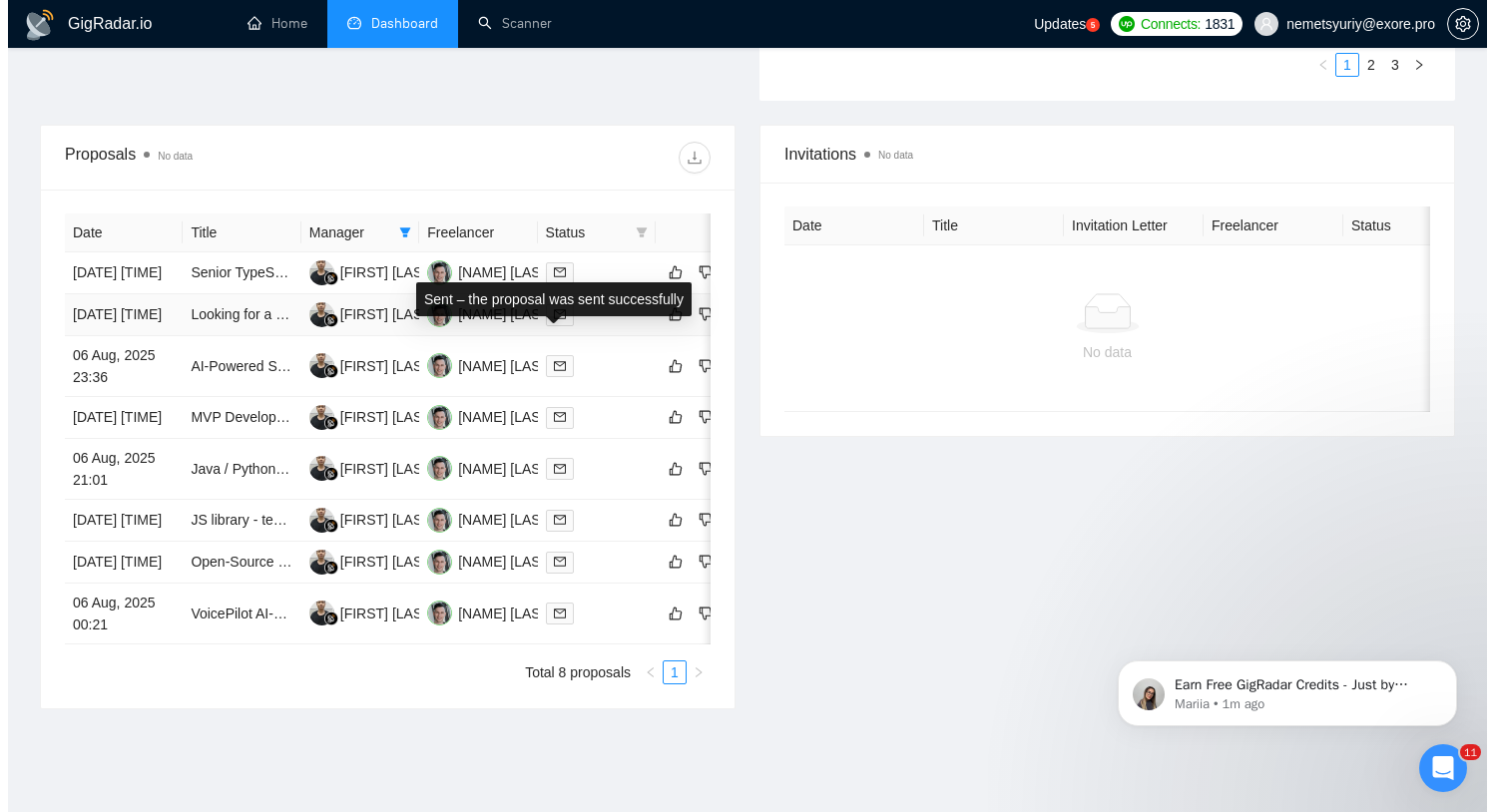 scroll, scrollTop: 461, scrollLeft: 0, axis: vertical 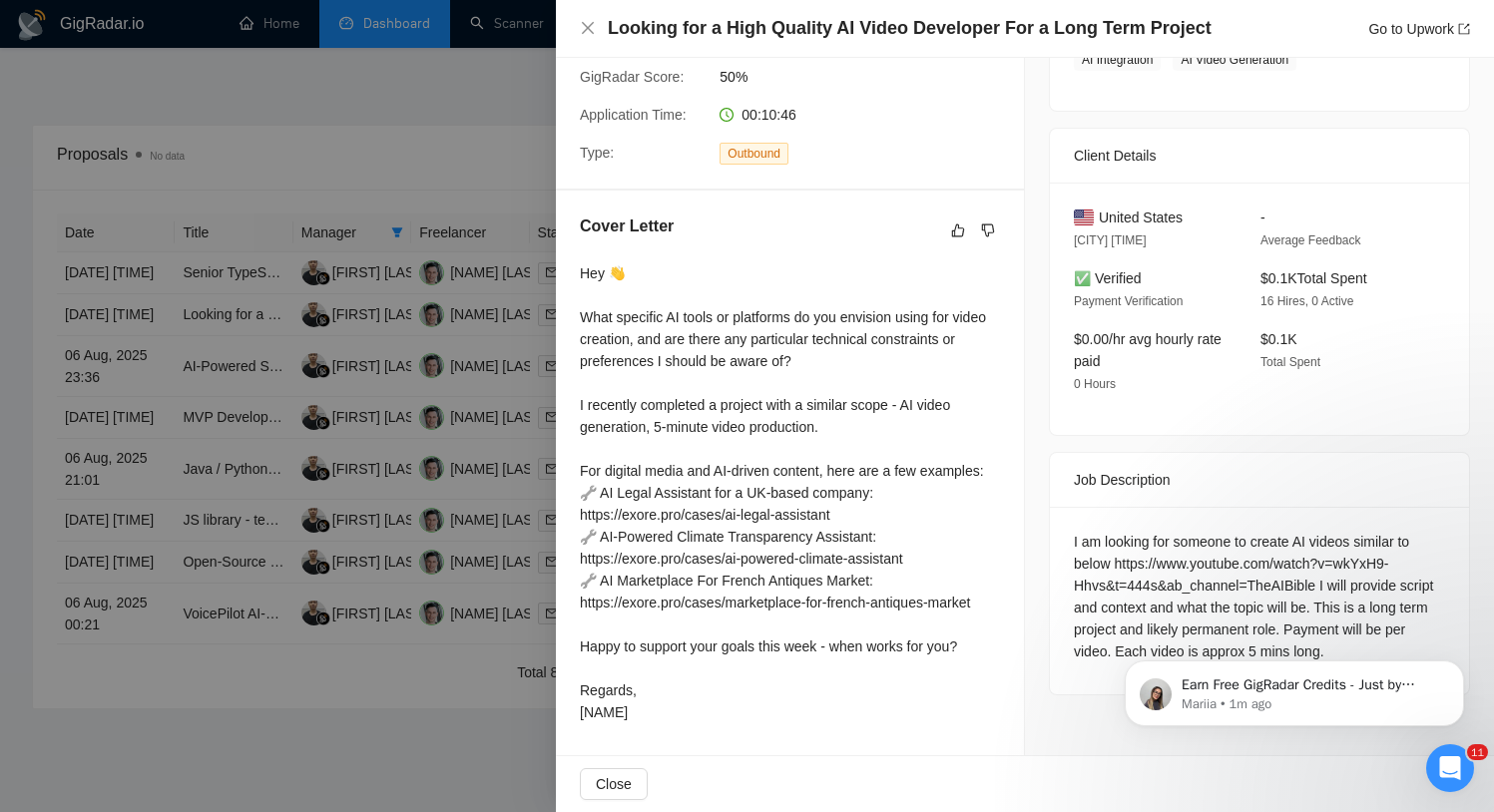click at bounding box center [747, 406] 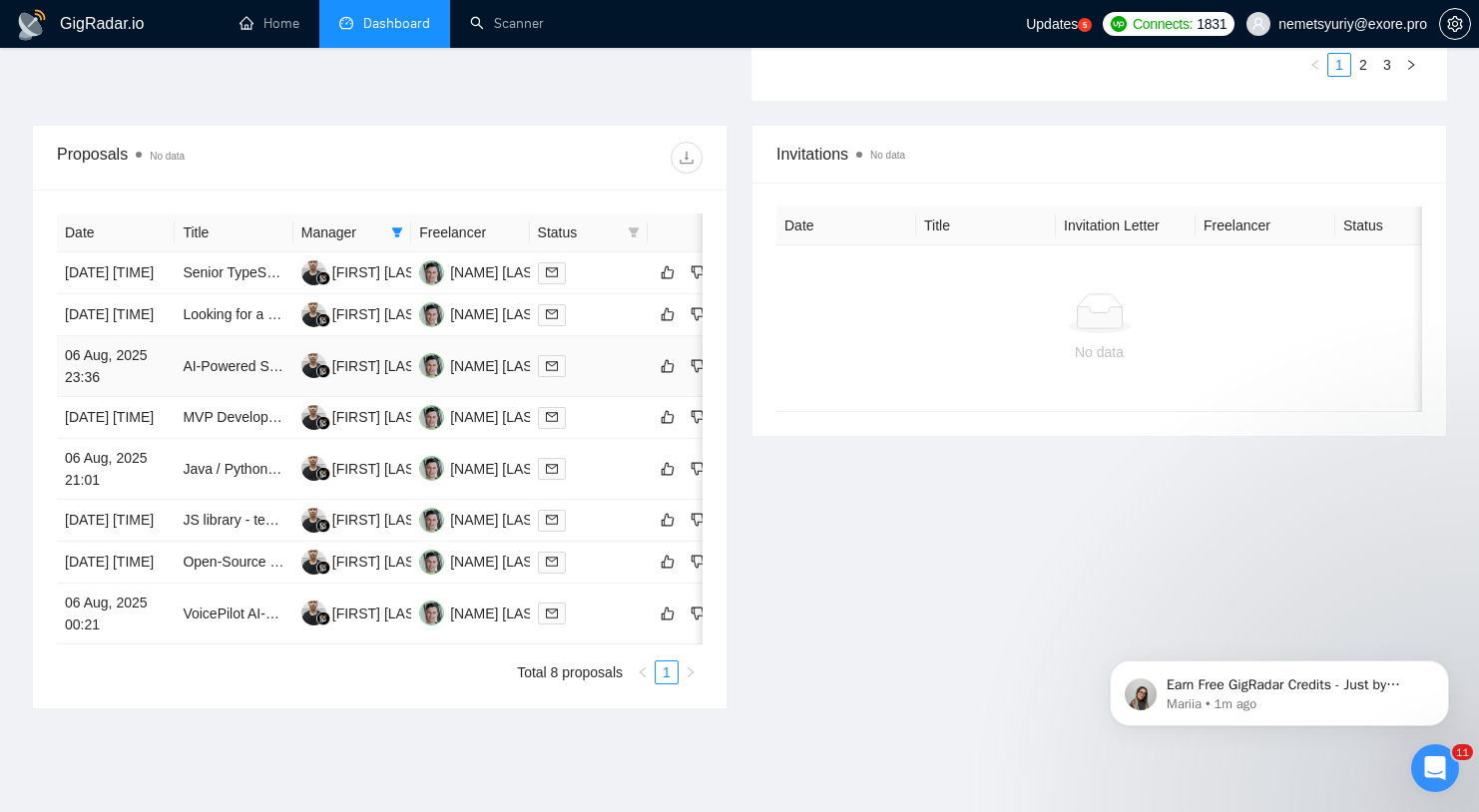 click at bounding box center (589, 365) 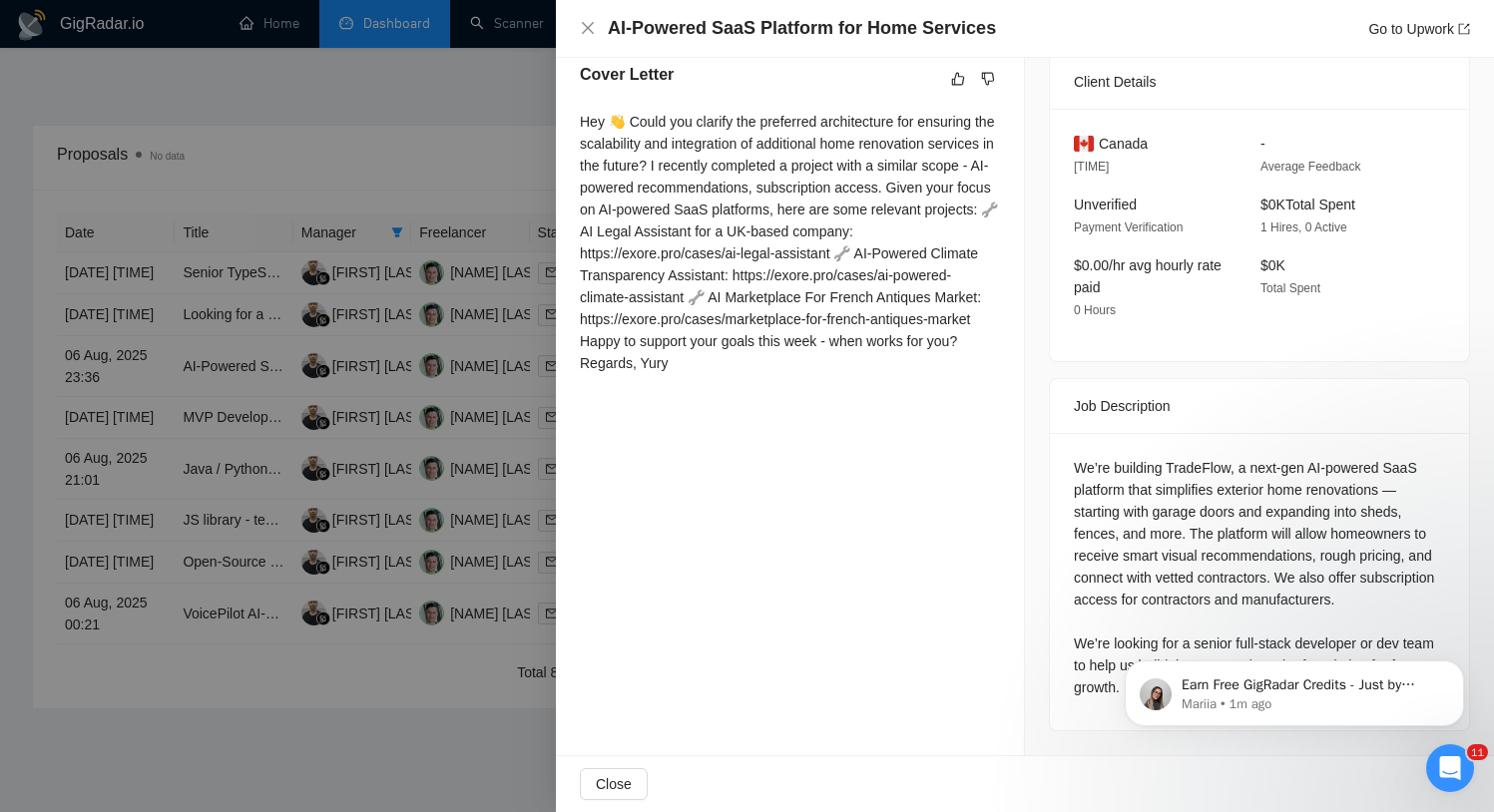 scroll, scrollTop: 543, scrollLeft: 0, axis: vertical 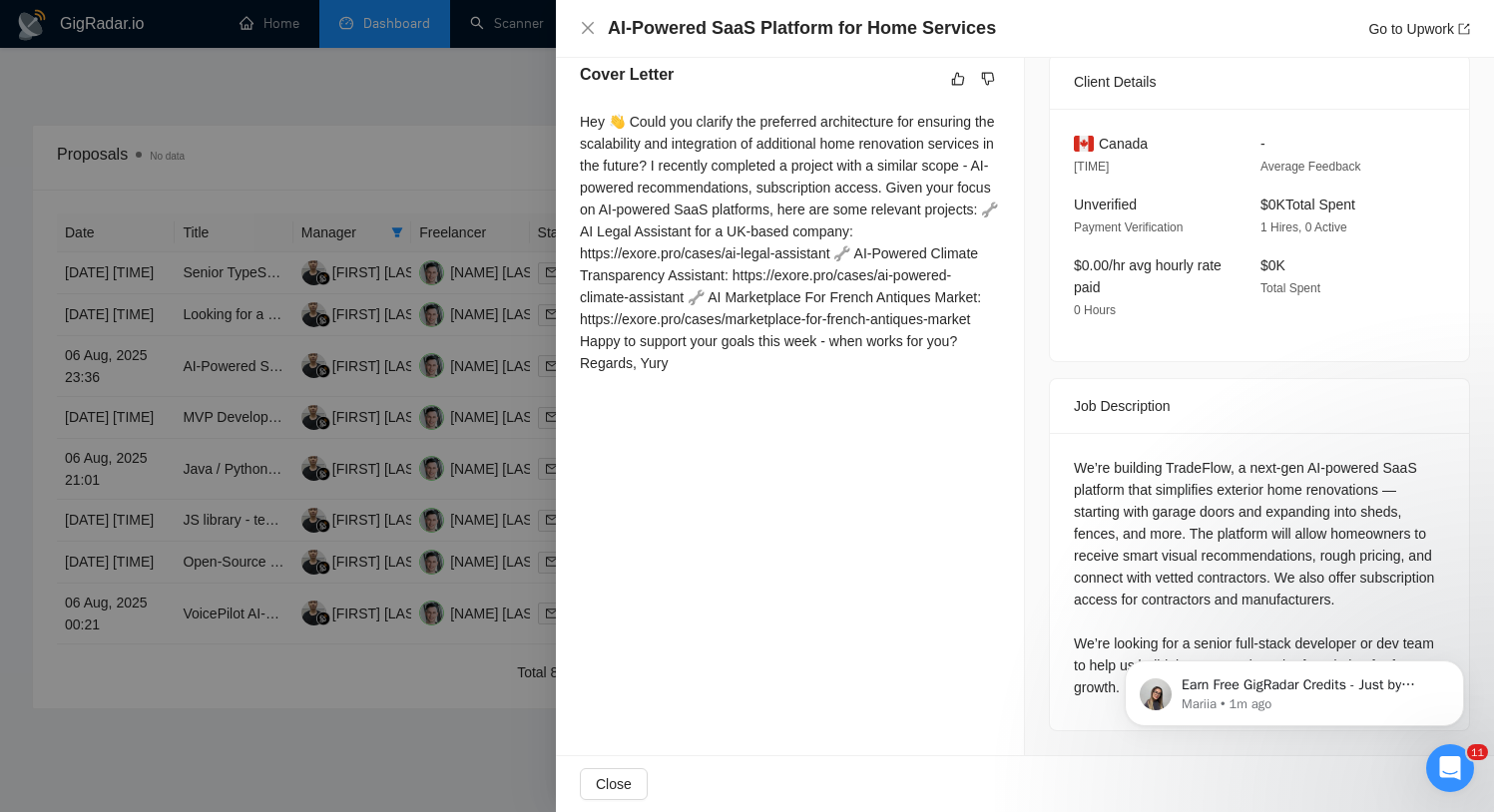 click at bounding box center (747, 406) 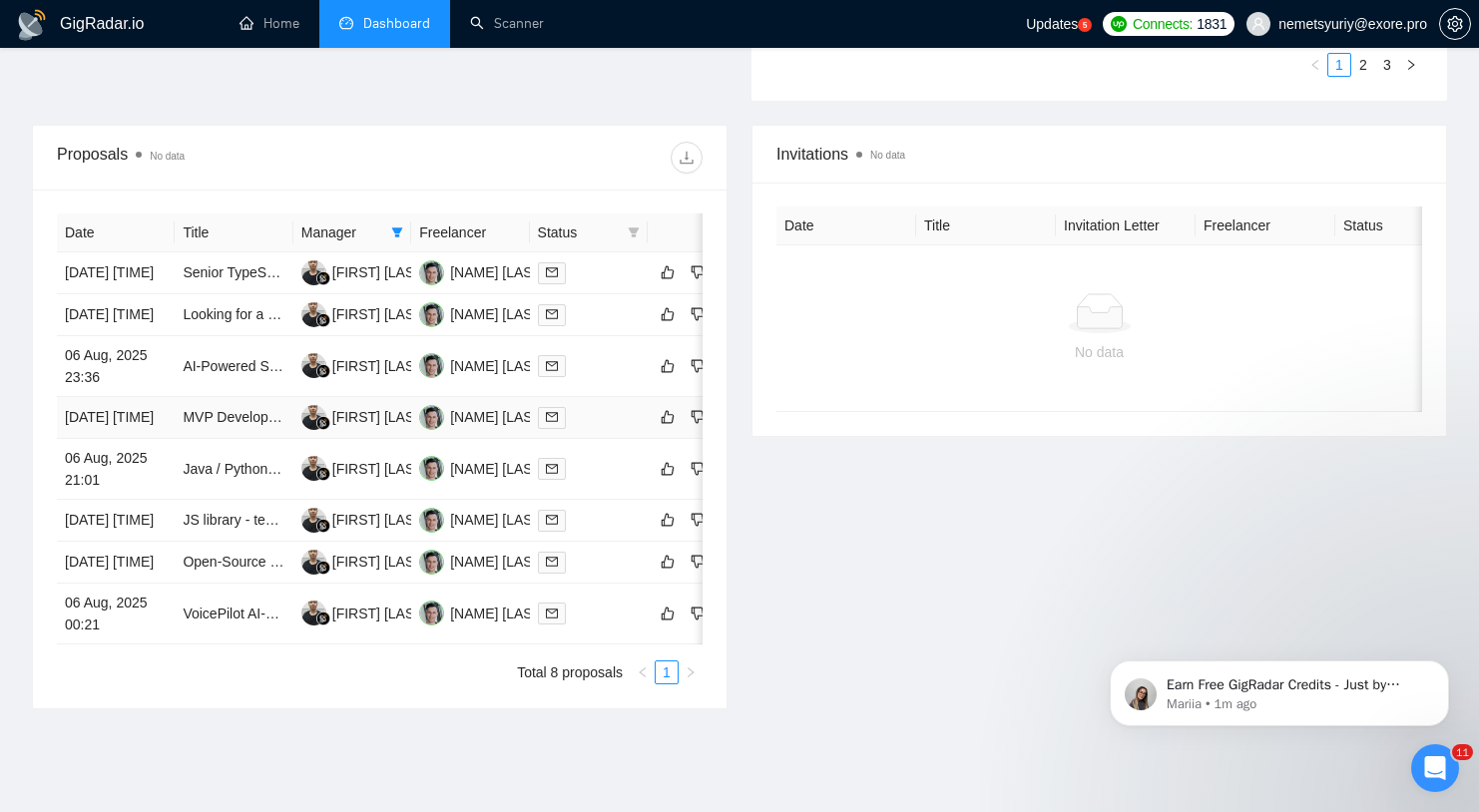 click at bounding box center [589, 417] 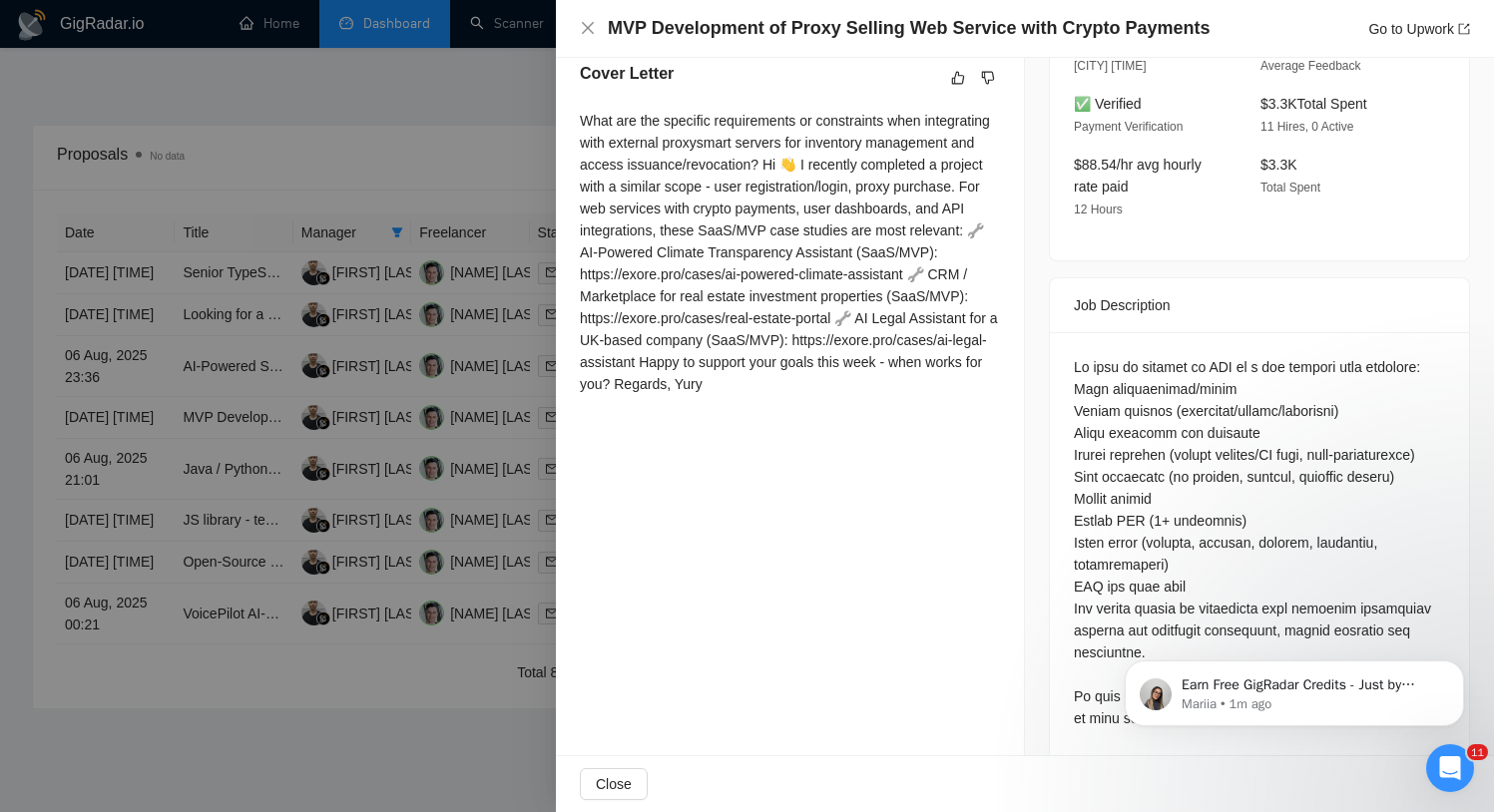 click at bounding box center (747, 406) 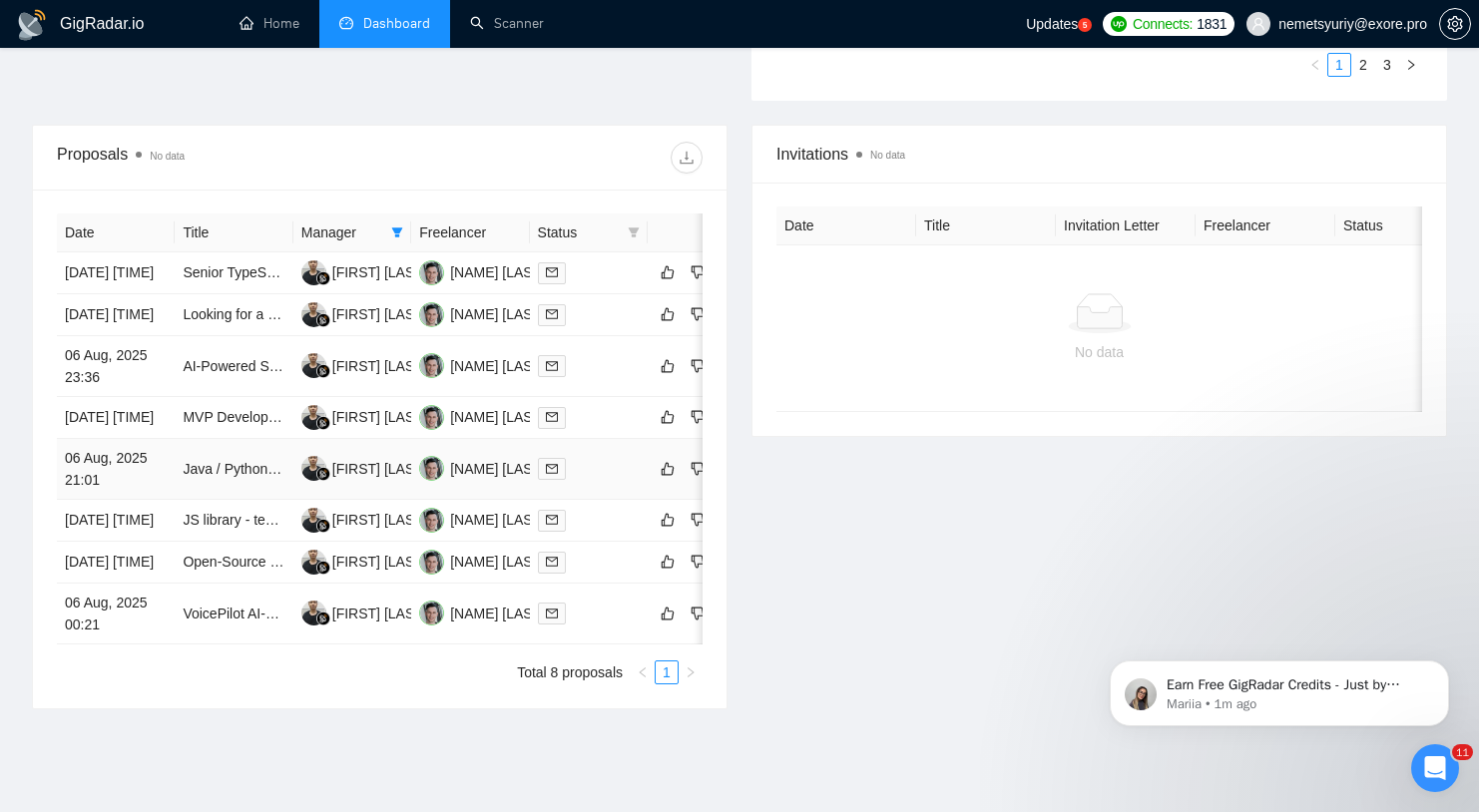 click at bounding box center [589, 468] 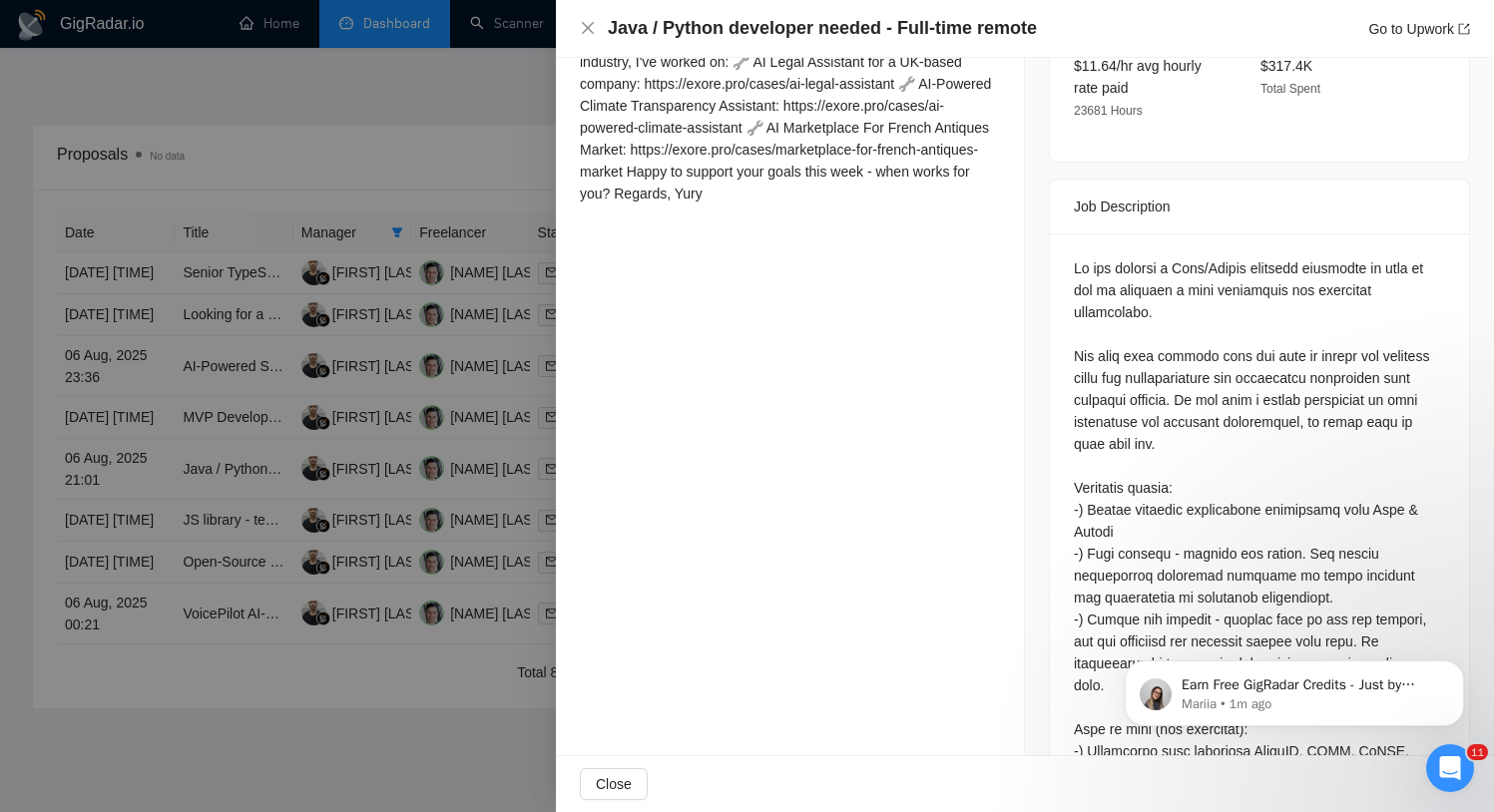 scroll, scrollTop: 874, scrollLeft: 0, axis: vertical 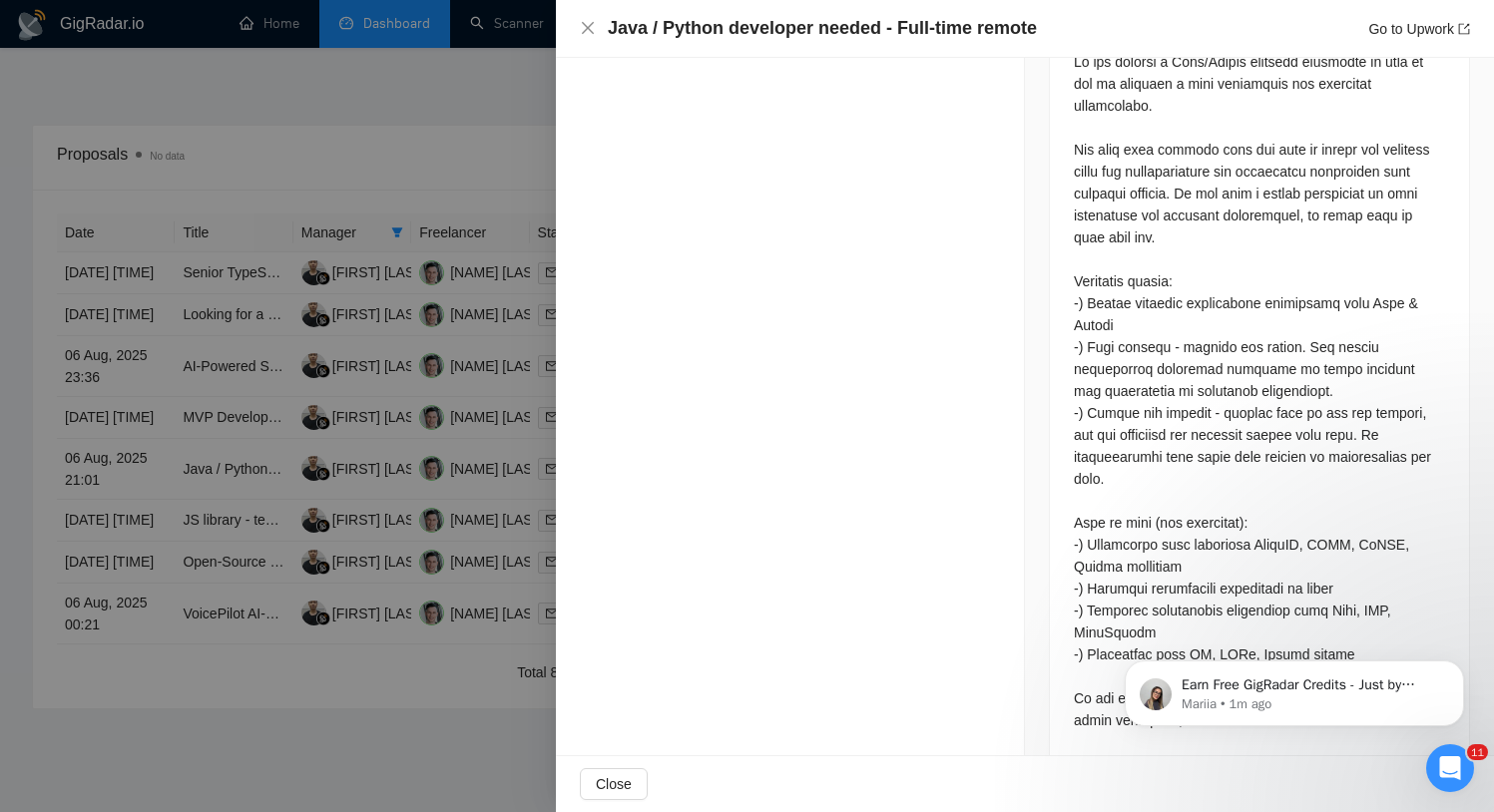 click at bounding box center (747, 406) 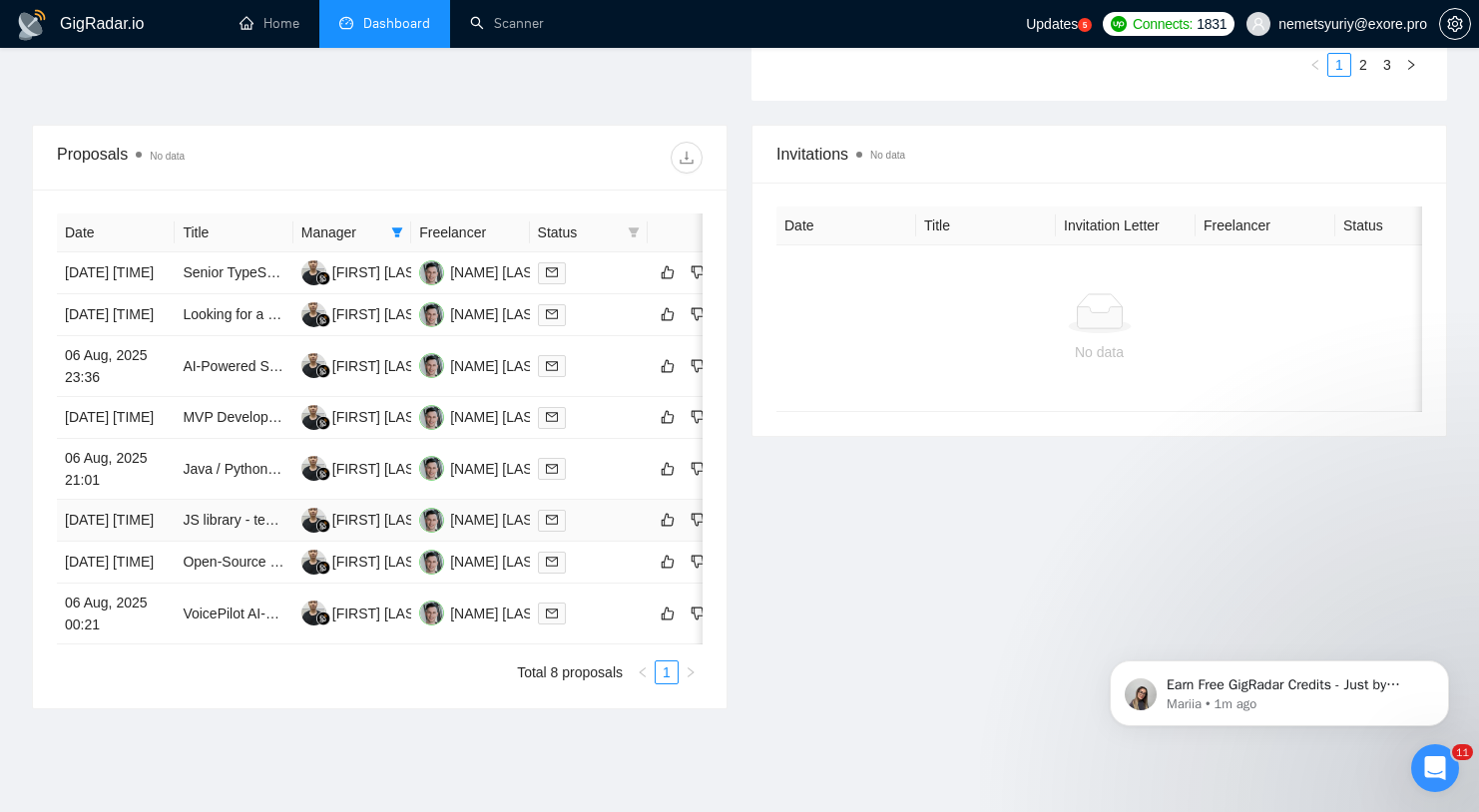 click at bounding box center [589, 521] 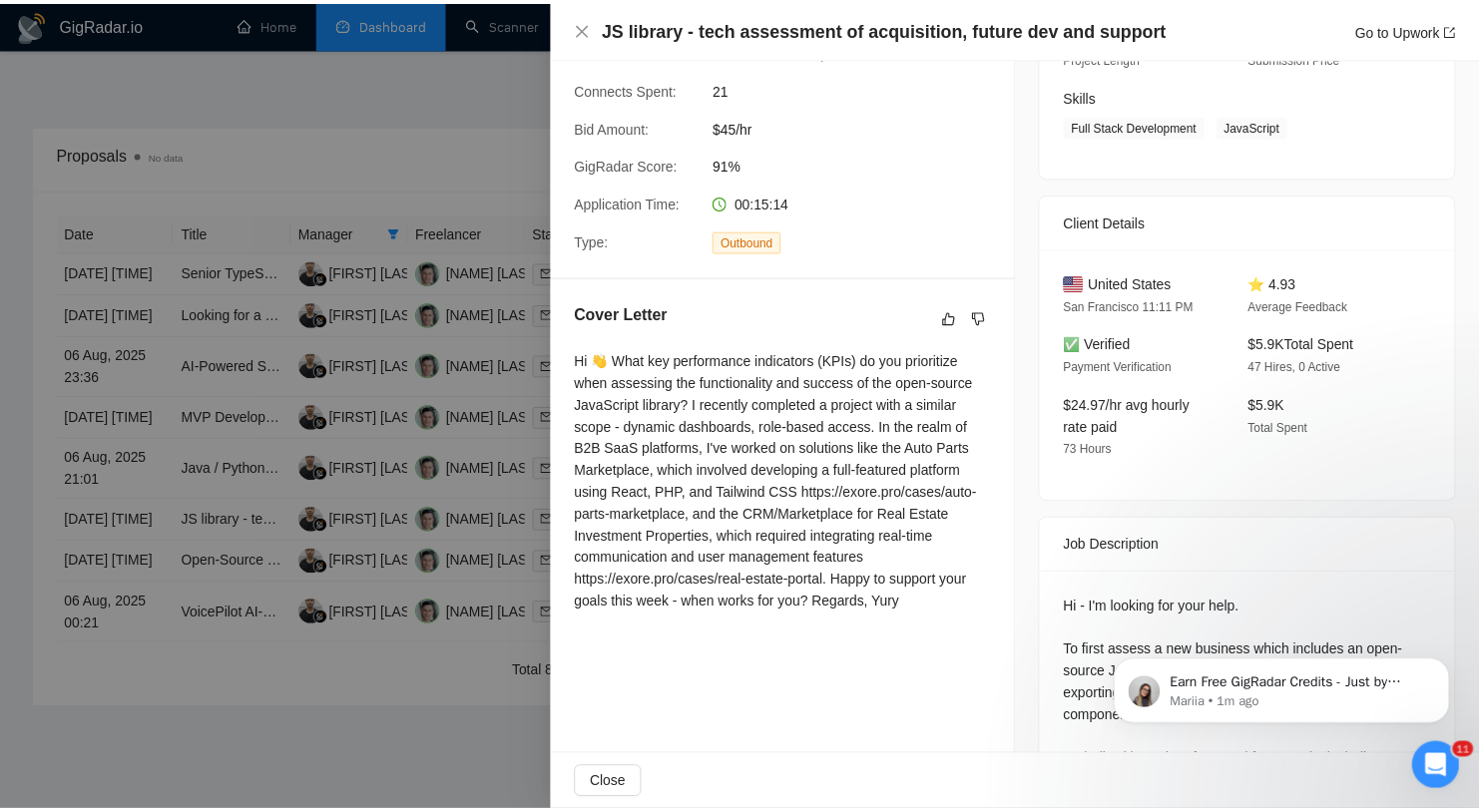 scroll, scrollTop: 505, scrollLeft: 0, axis: vertical 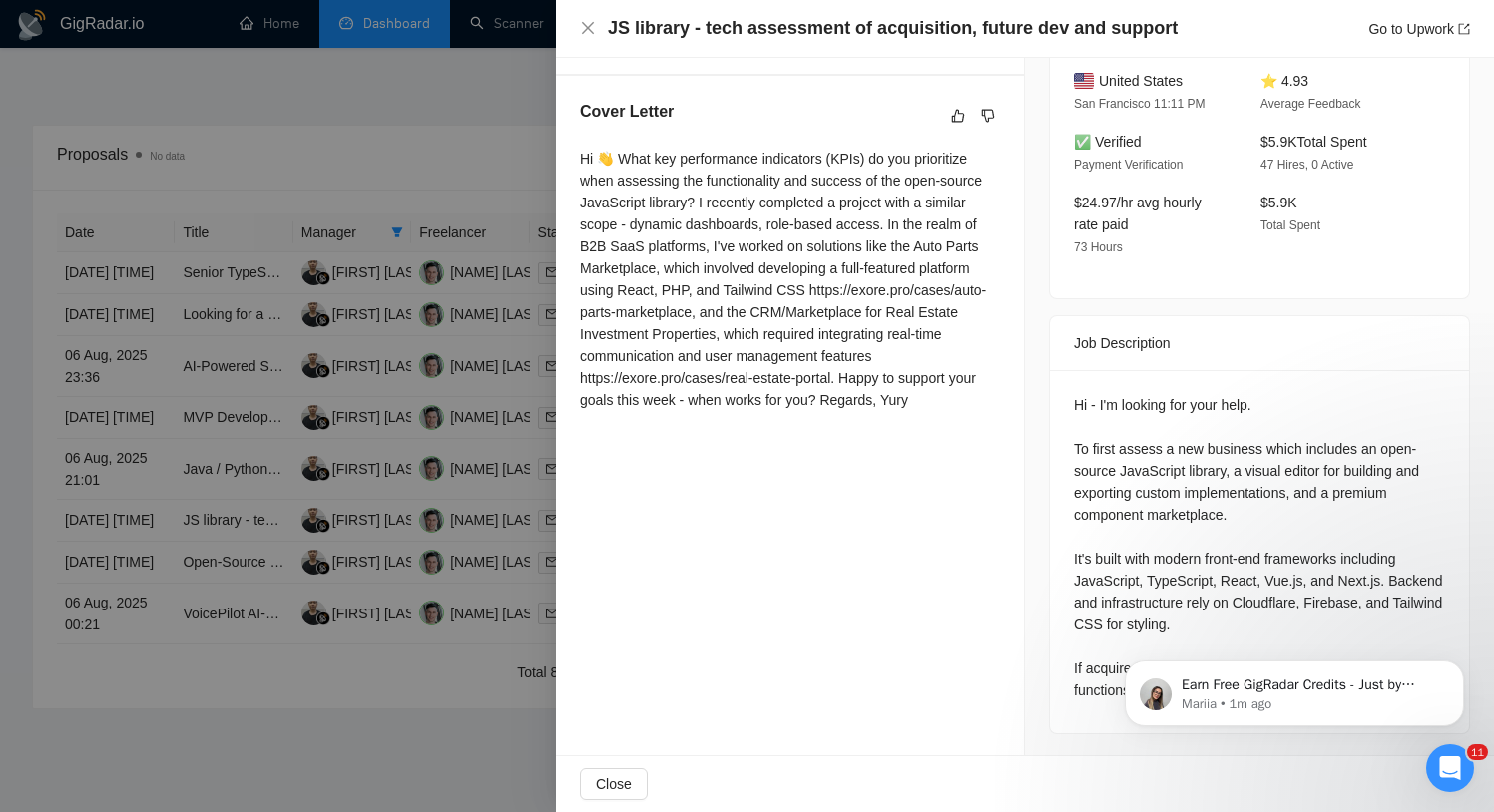 click at bounding box center [747, 406] 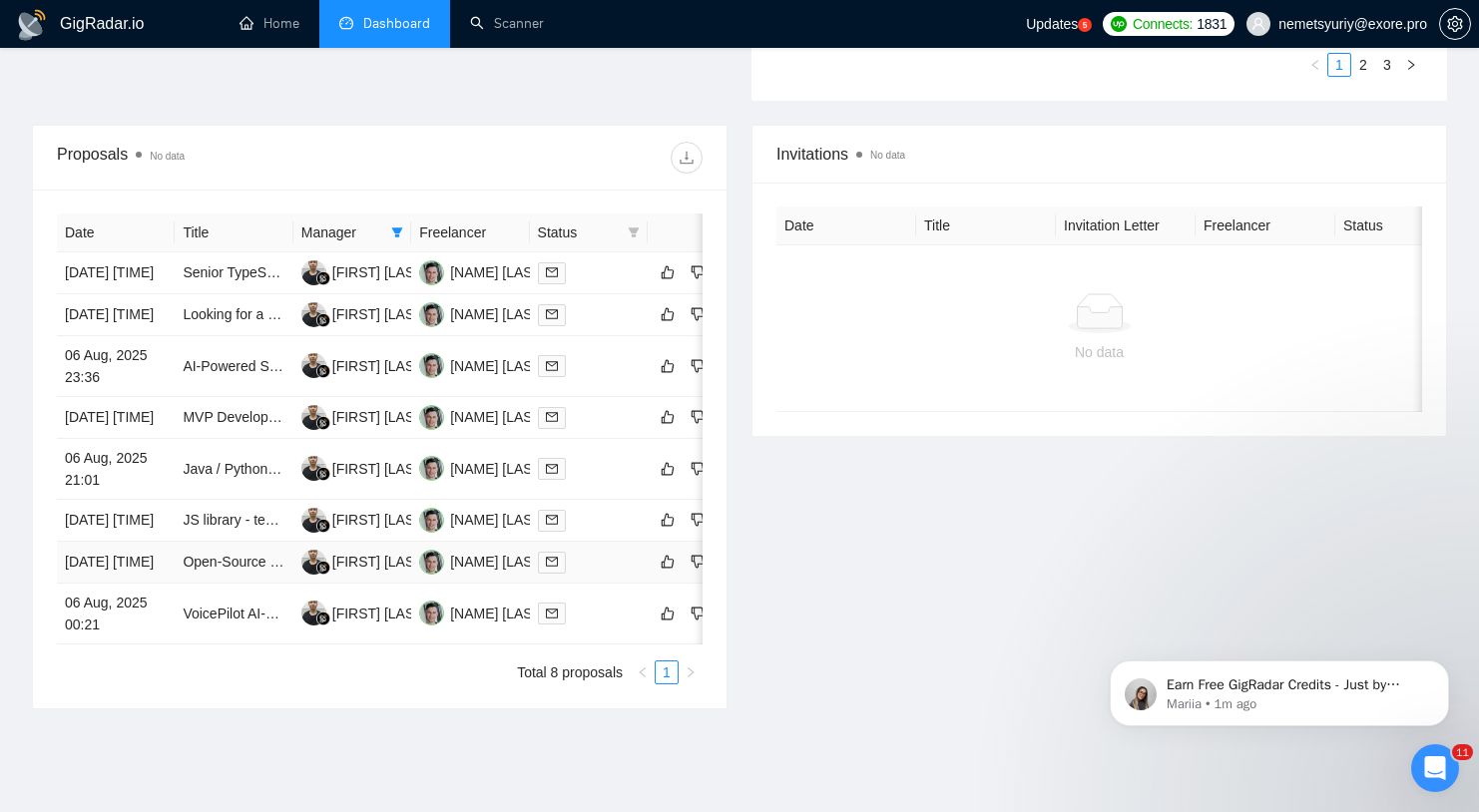 click at bounding box center (589, 562) 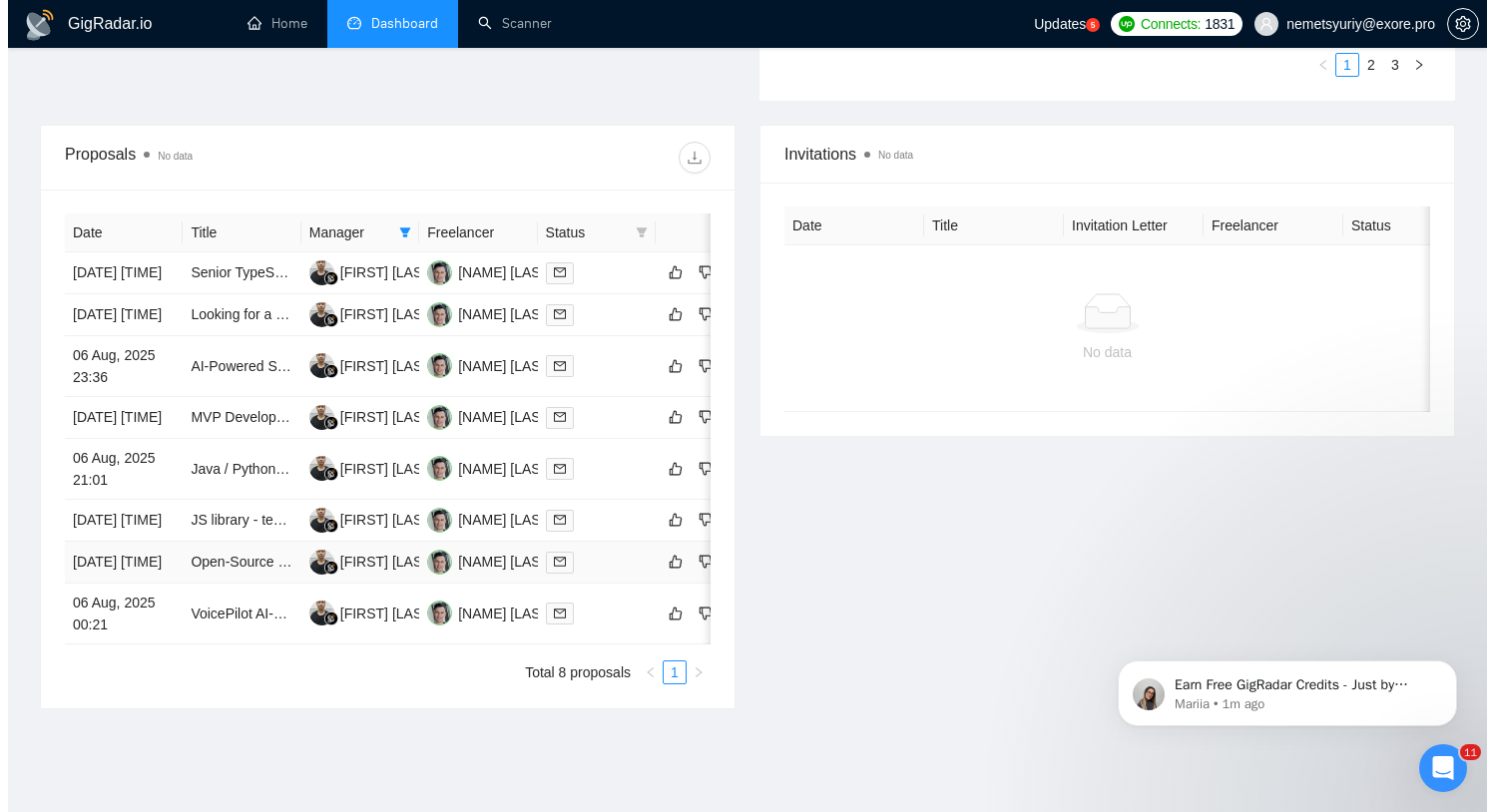 scroll, scrollTop: 463, scrollLeft: 0, axis: vertical 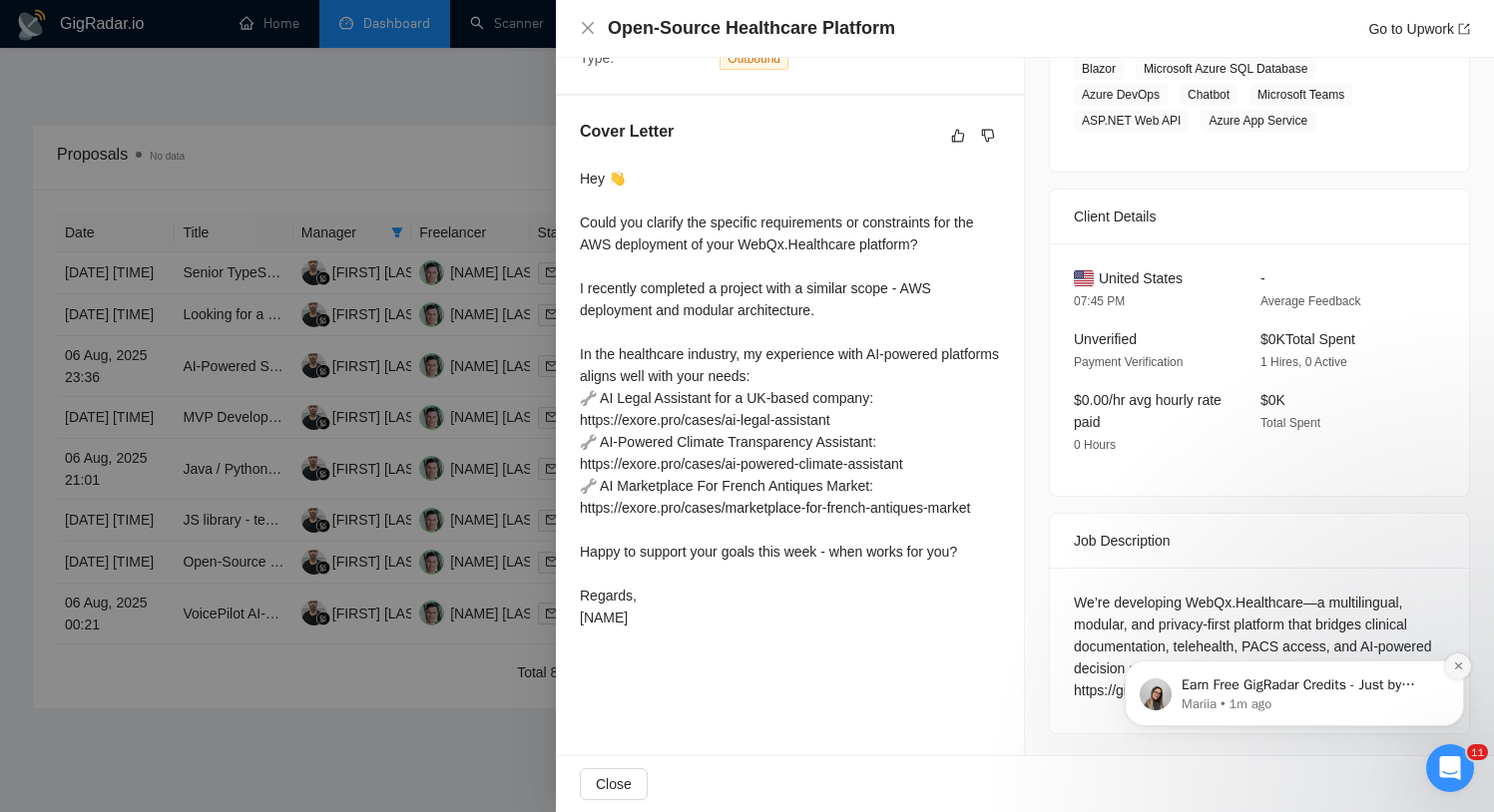 click 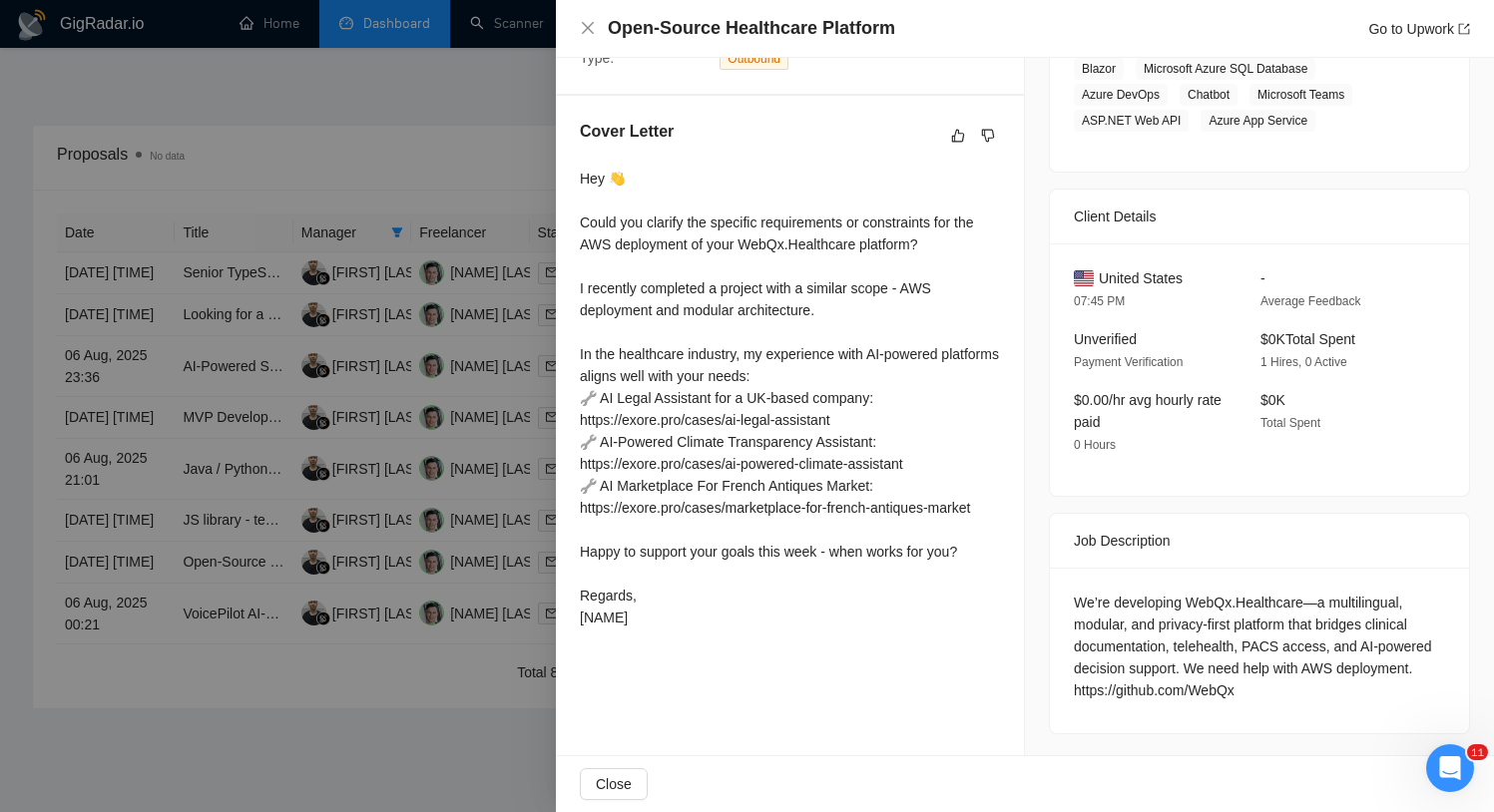 click on "Cover Letter Hey 👋
Could you clarify the specific requirements or constraints for the AWS deployment of your WebQx.Healthcare platform?
I recently completed a project with a similar scope - AWS deployment and modular architecture.
In the healthcare industry, my experience with AI-powered platforms aligns well with your needs:
🔧 AI Legal Assistant for a UK-based company: https://exore.pro/cases/ai-legal-assistant
🔧 AI-Powered Climate Transparency Assistant: https://exore.pro/cases/ai-powered-climate-assistant
🔧 AI Marketplace For French Antiques Market: https://exore.pro/cases/marketplace-for-french-antiques-market
Happy to support your goals this week - when works for you?
Regards,
[NAME]" at bounding box center [789, 378] 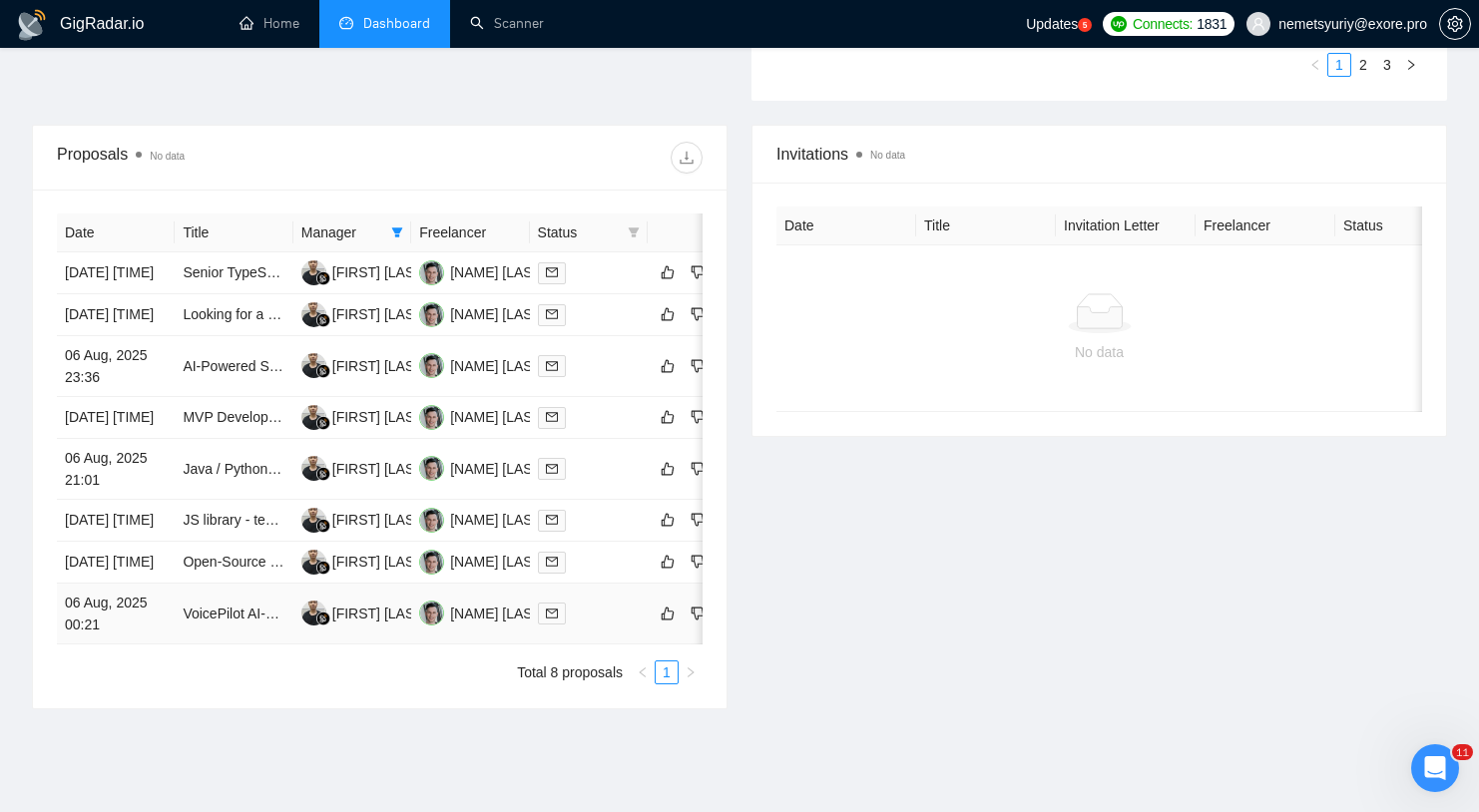 click at bounding box center (589, 613) 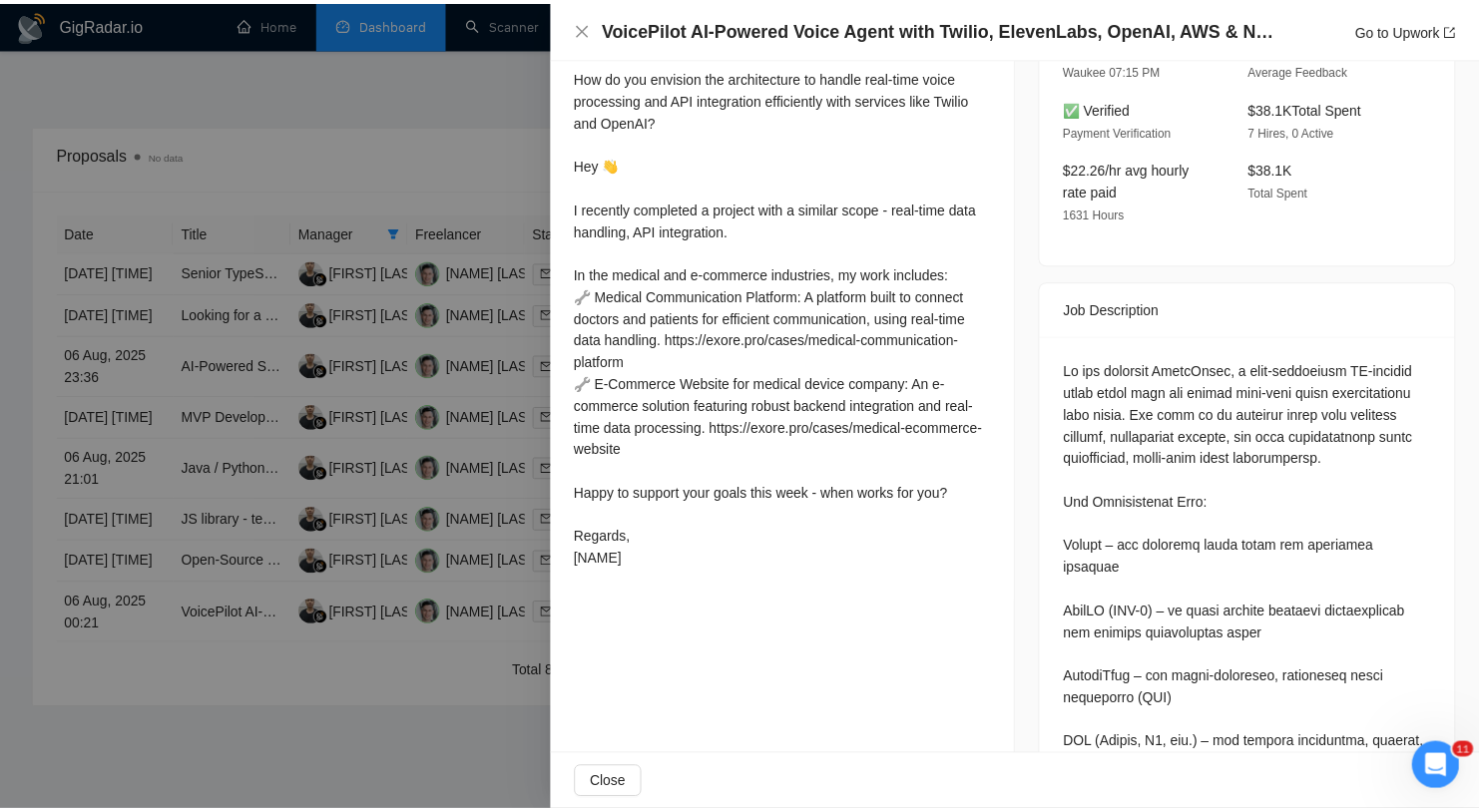 scroll, scrollTop: 619, scrollLeft: 0, axis: vertical 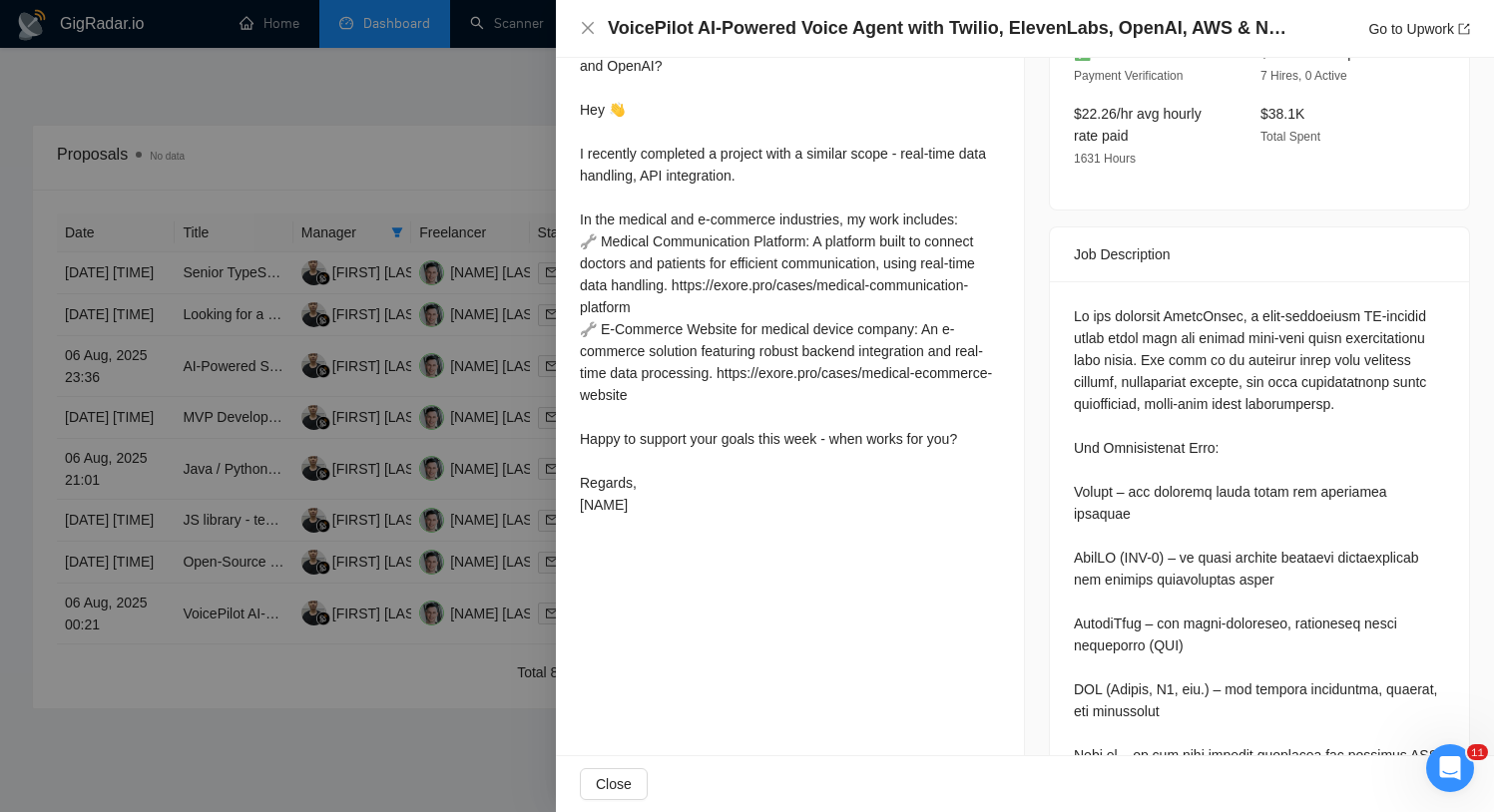 click on "Cover Letter How do you envision the architecture to handle real-time voice processing and API integration efficiently with services like Twilio and OpenAI?  Hey 👋  I recently completed a project with a similar scope - real-time data handling, API integration.  In the medical and e-commerce industries, my work includes: 🔧 Medical Communication Platform: A platform built to connect doctors and patients for efficient communication, using real-time data handling. https://exore.pro/cases/medical-communication-platform 🔧 E-Commerce Website for medical device company: An e-commerce solution featuring robust backend integration and real-time data processing. https://exore.pro/cases/medical-ecommerce-website  Happy to support your goals this week - when works for you?  Regards, Yury" at bounding box center [789, 243] 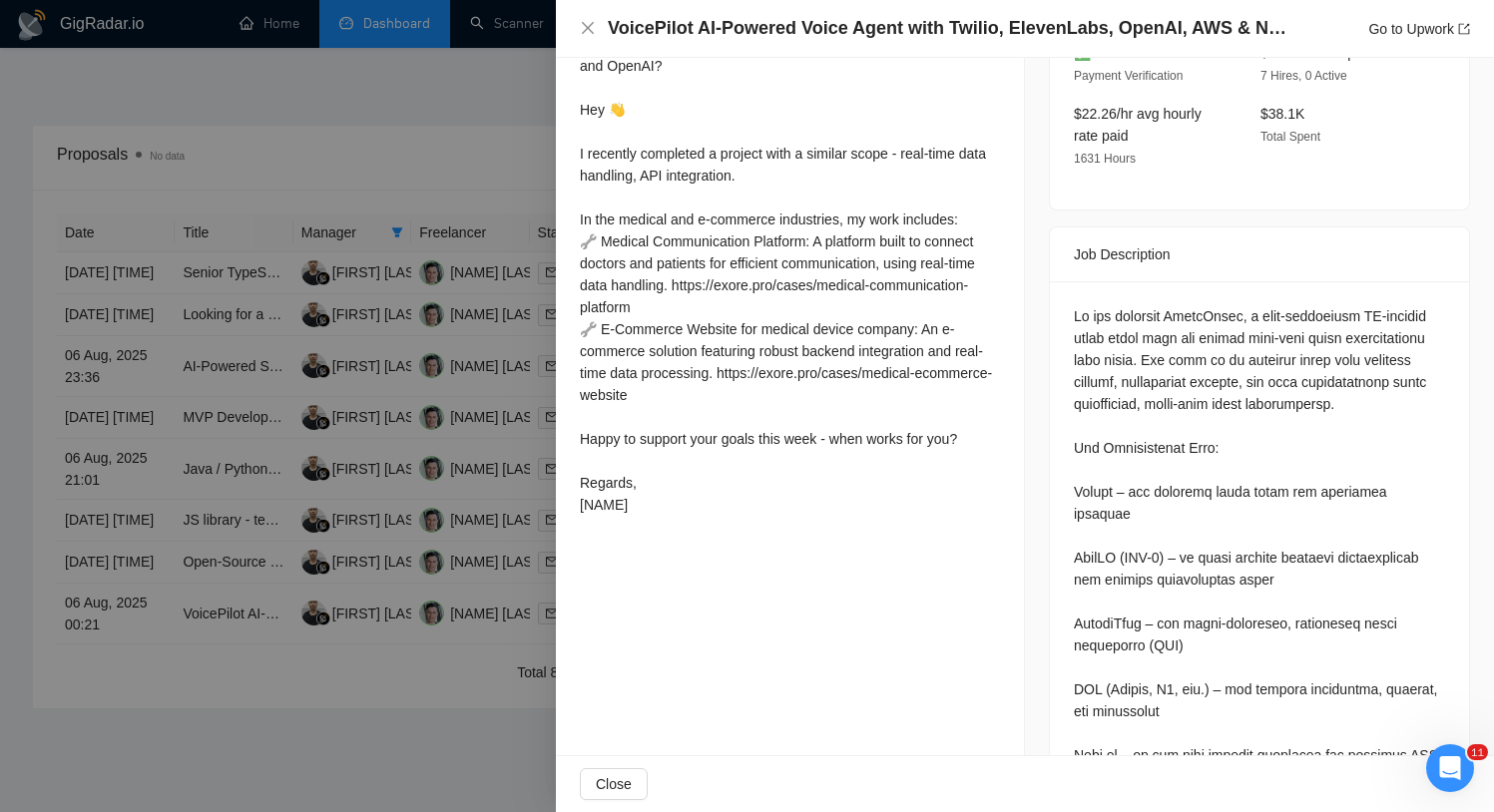 click at bounding box center [747, 406] 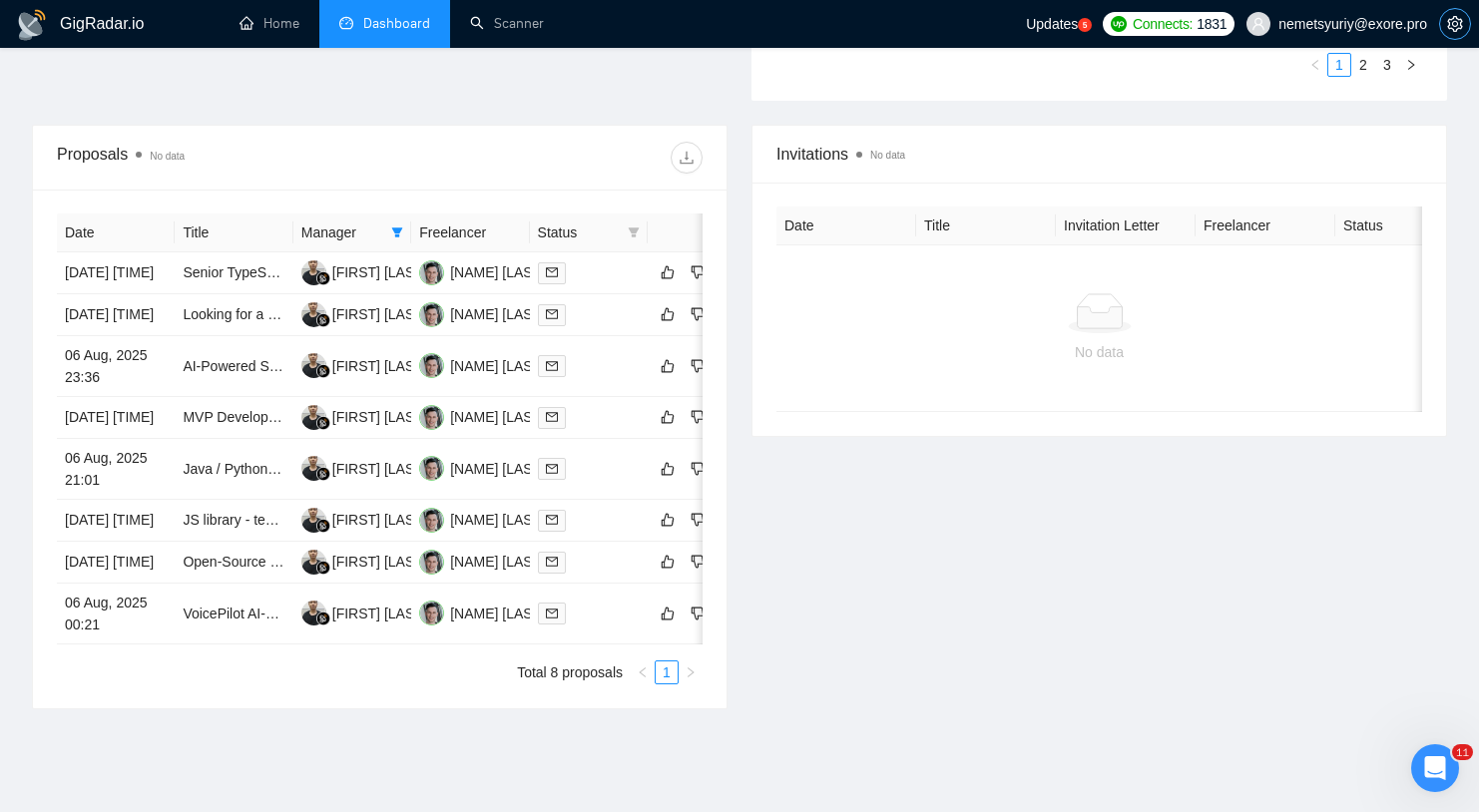 click at bounding box center (1455, 24) 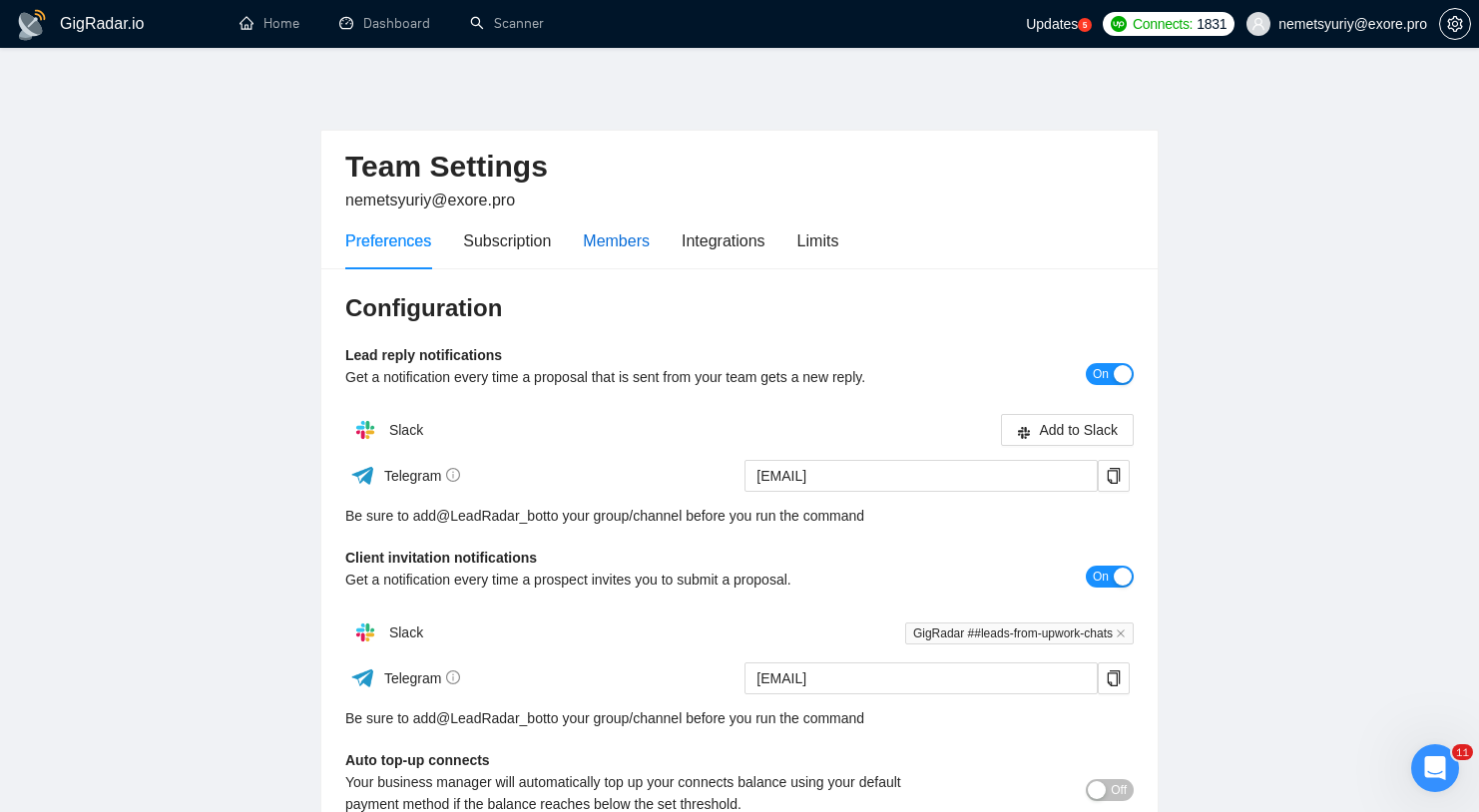 click on "Members" at bounding box center (616, 240) 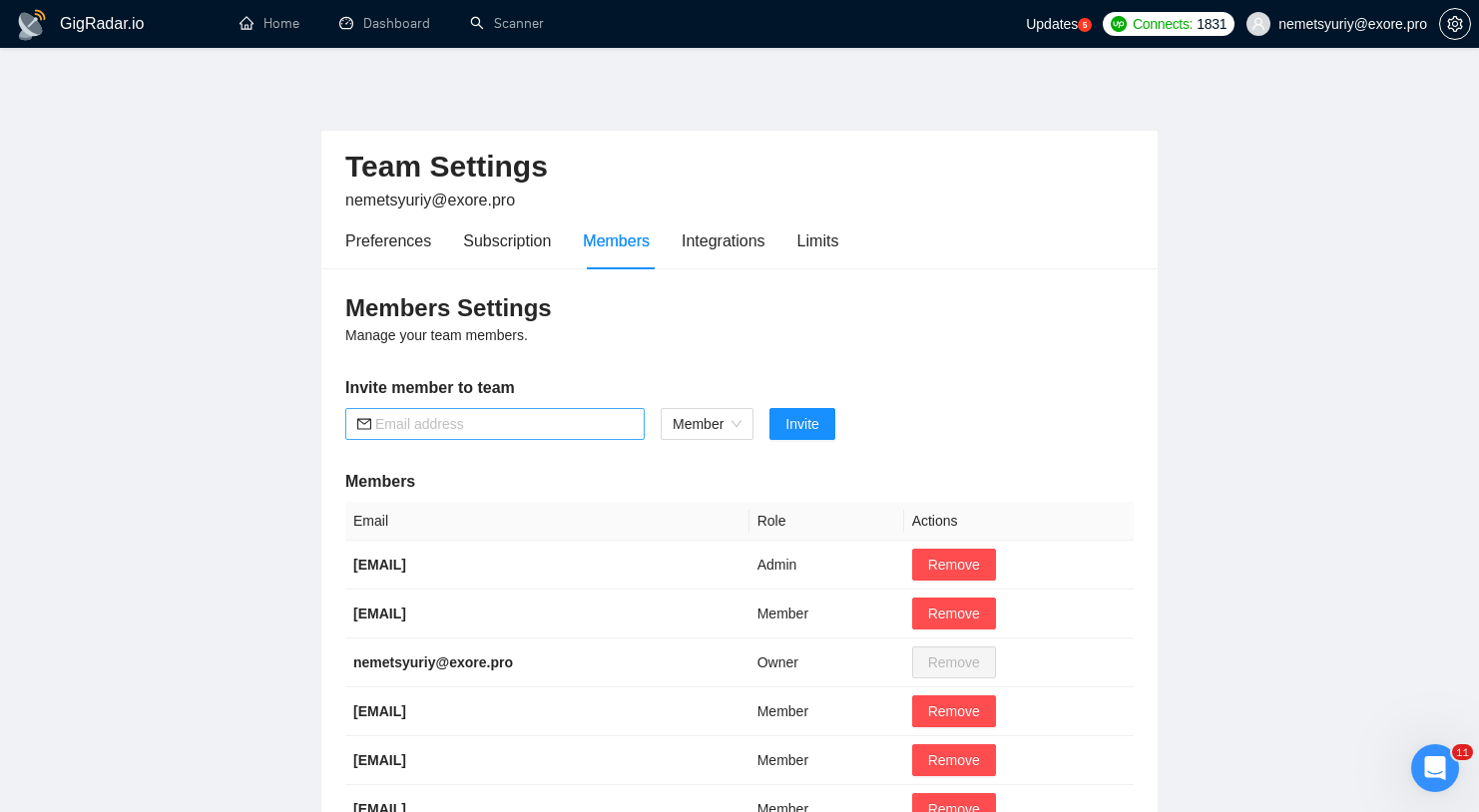 click at bounding box center (504, 424) 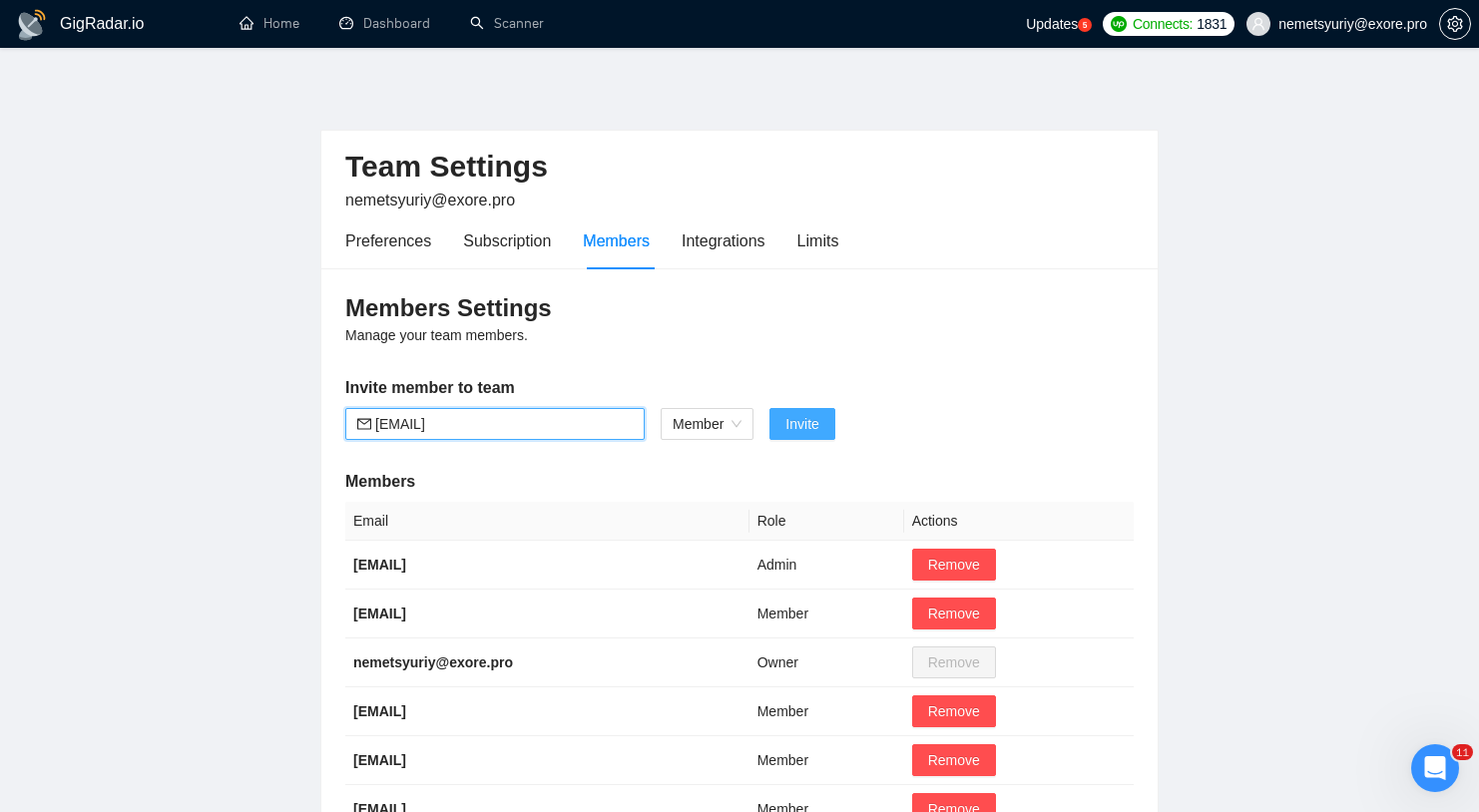 type on "[EMAIL]" 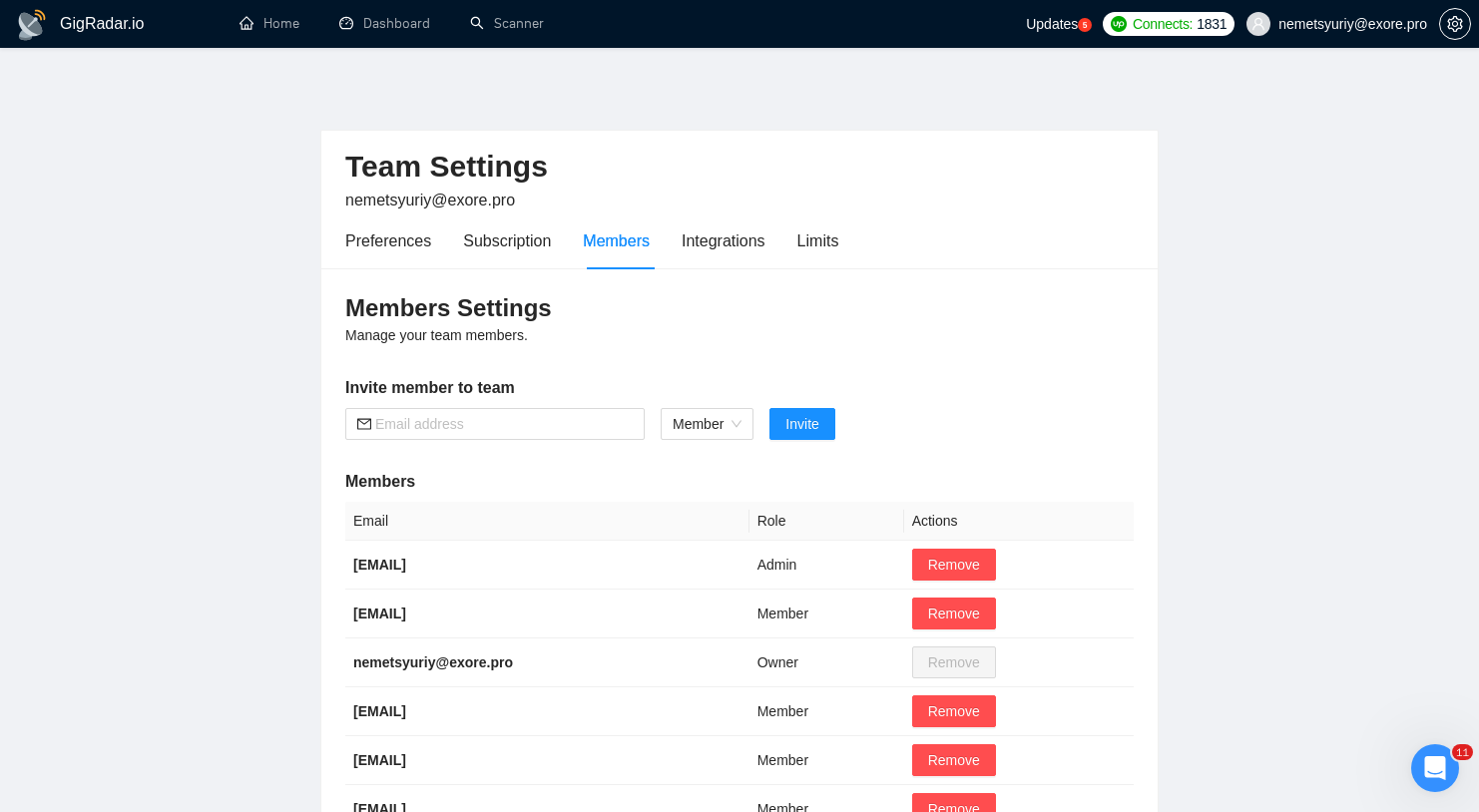 click on "Team Settings [EMAIL] Preferences Subscription Members Integrations Limits Members Settings Manage your team members. Invite member to team Member Invite Members Email Role Actions [EMAIL] Admin Remove [EMAIL] Member Remove [EMAIL] Owner Remove [EMAIL] Member Remove [EMAIL] Member Remove [EMAIL] Member Remove [EMAIL] Member Remove [EMAIL] Member Remove [EMAIL] Member Remove 1" at bounding box center (740, 538) 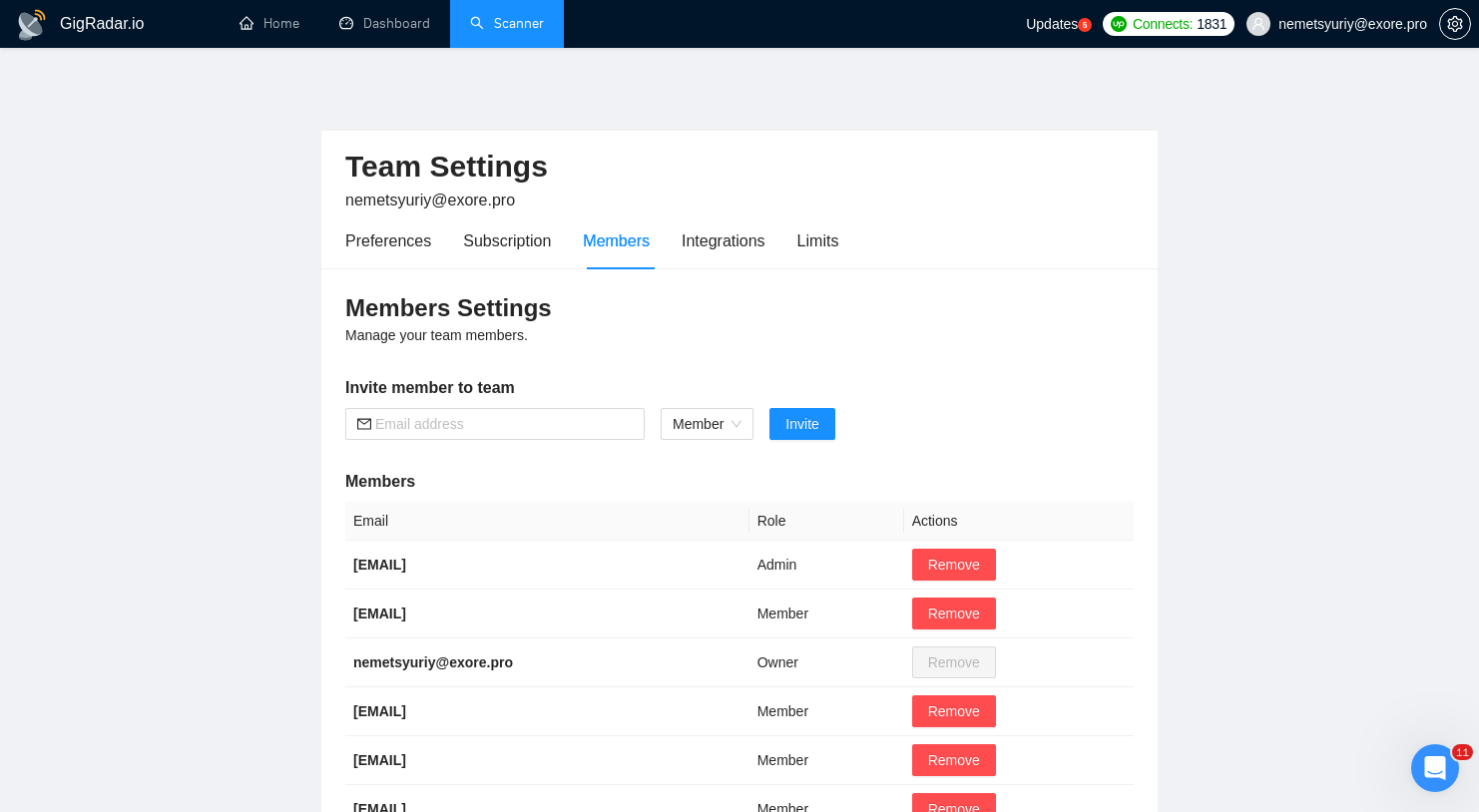 click on "Scanner" at bounding box center [507, 23] 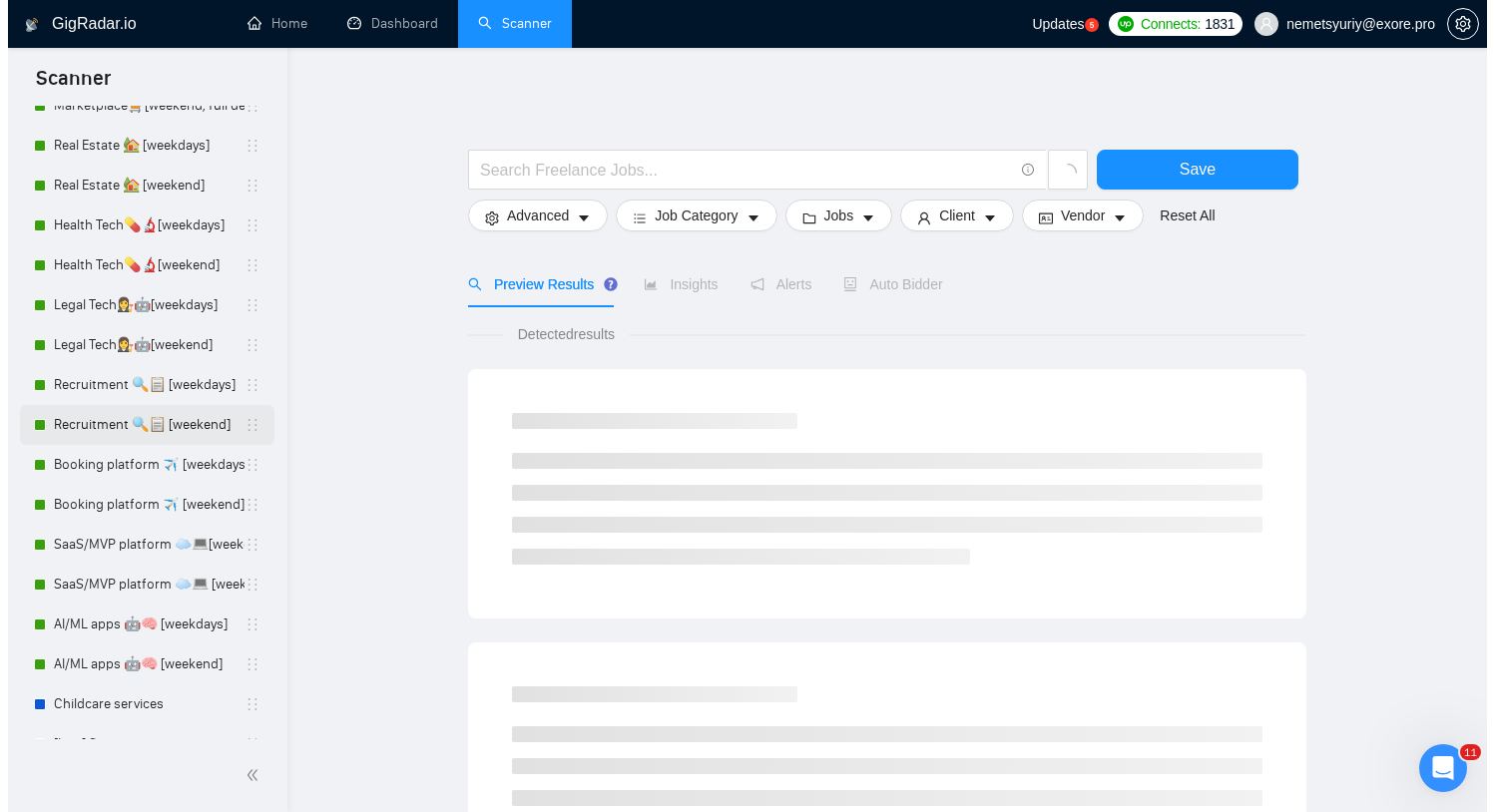 scroll, scrollTop: 181, scrollLeft: 0, axis: vertical 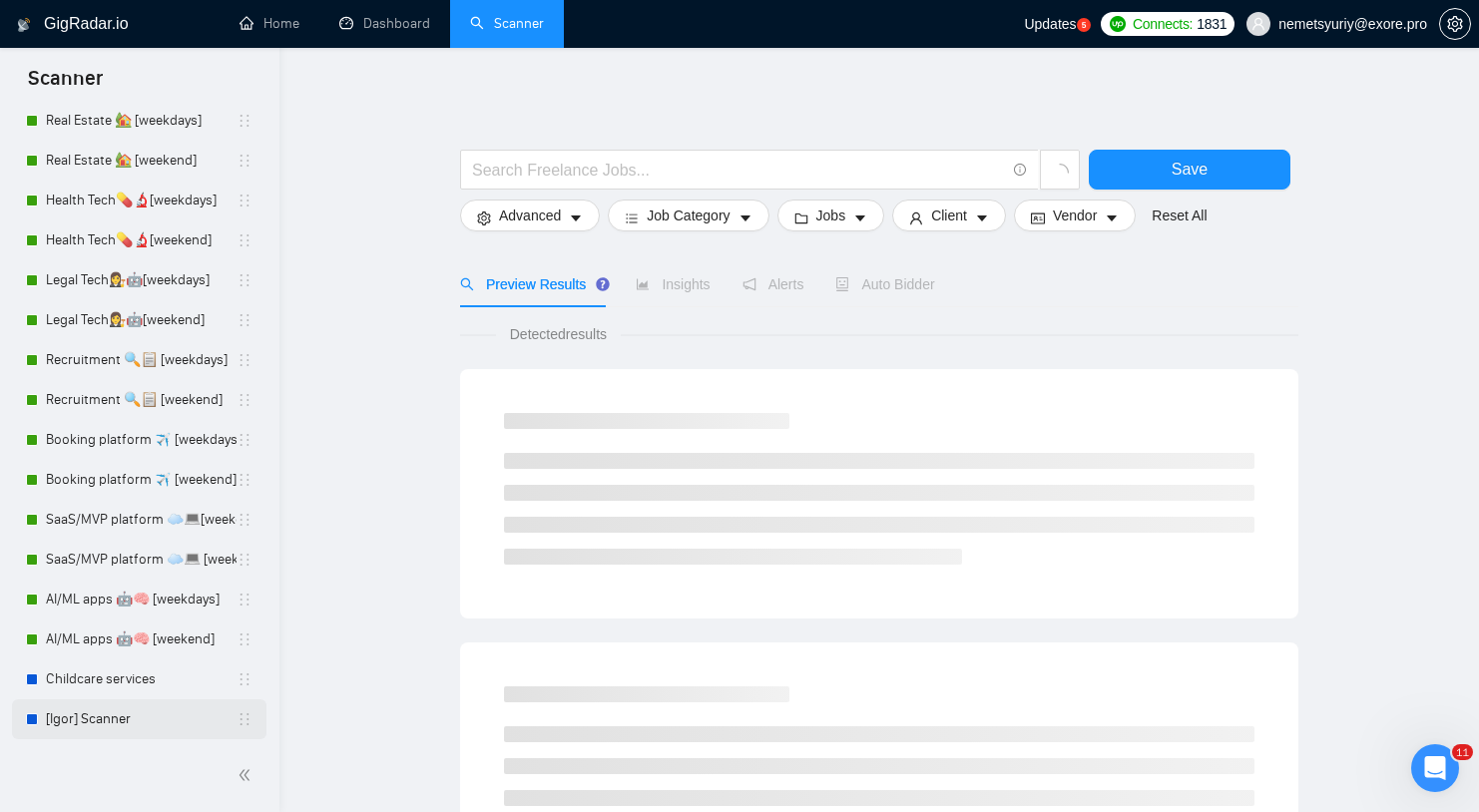 click on "[Igor] Scanner" at bounding box center (141, 719) 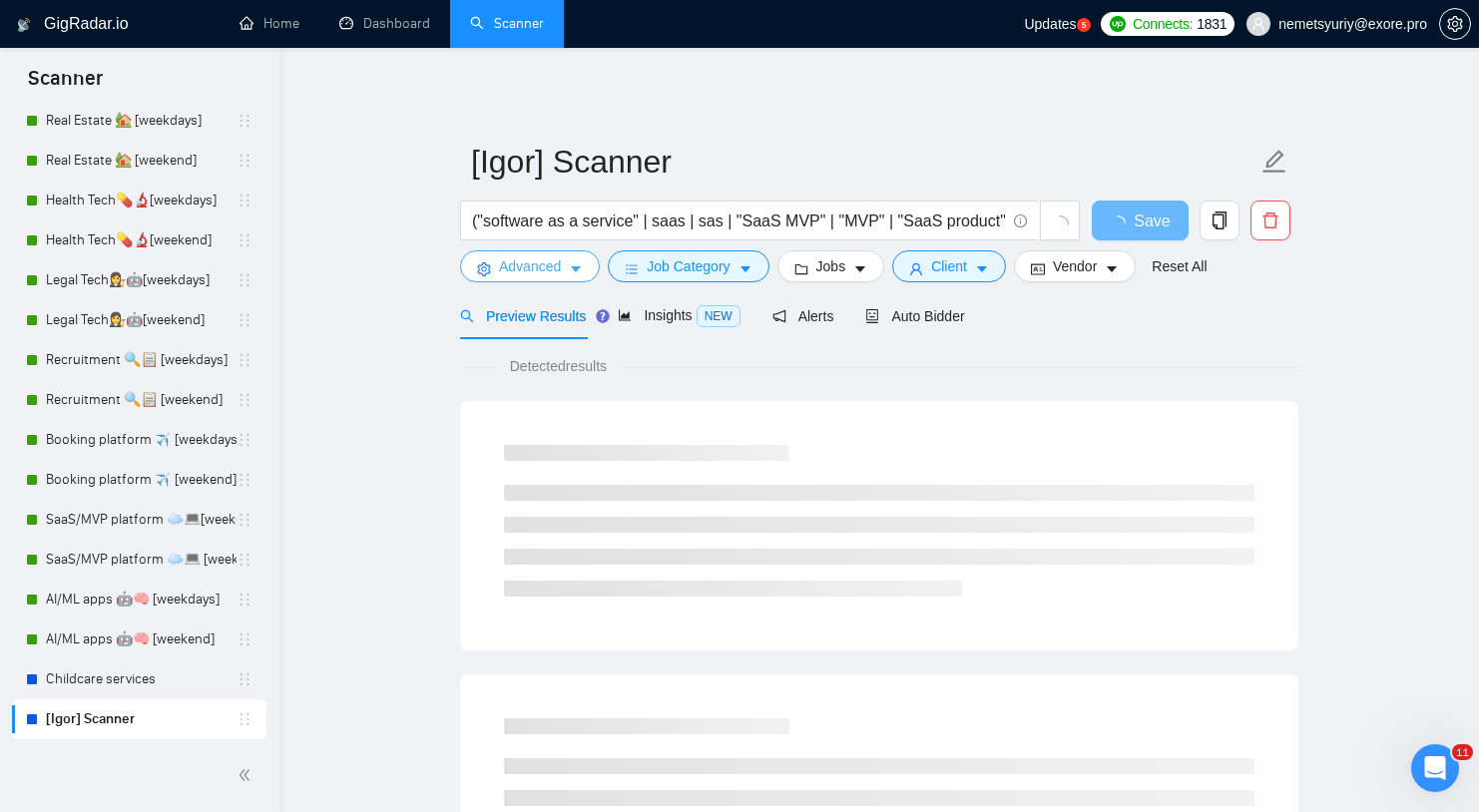 click on "Advanced" at bounding box center [530, 266] 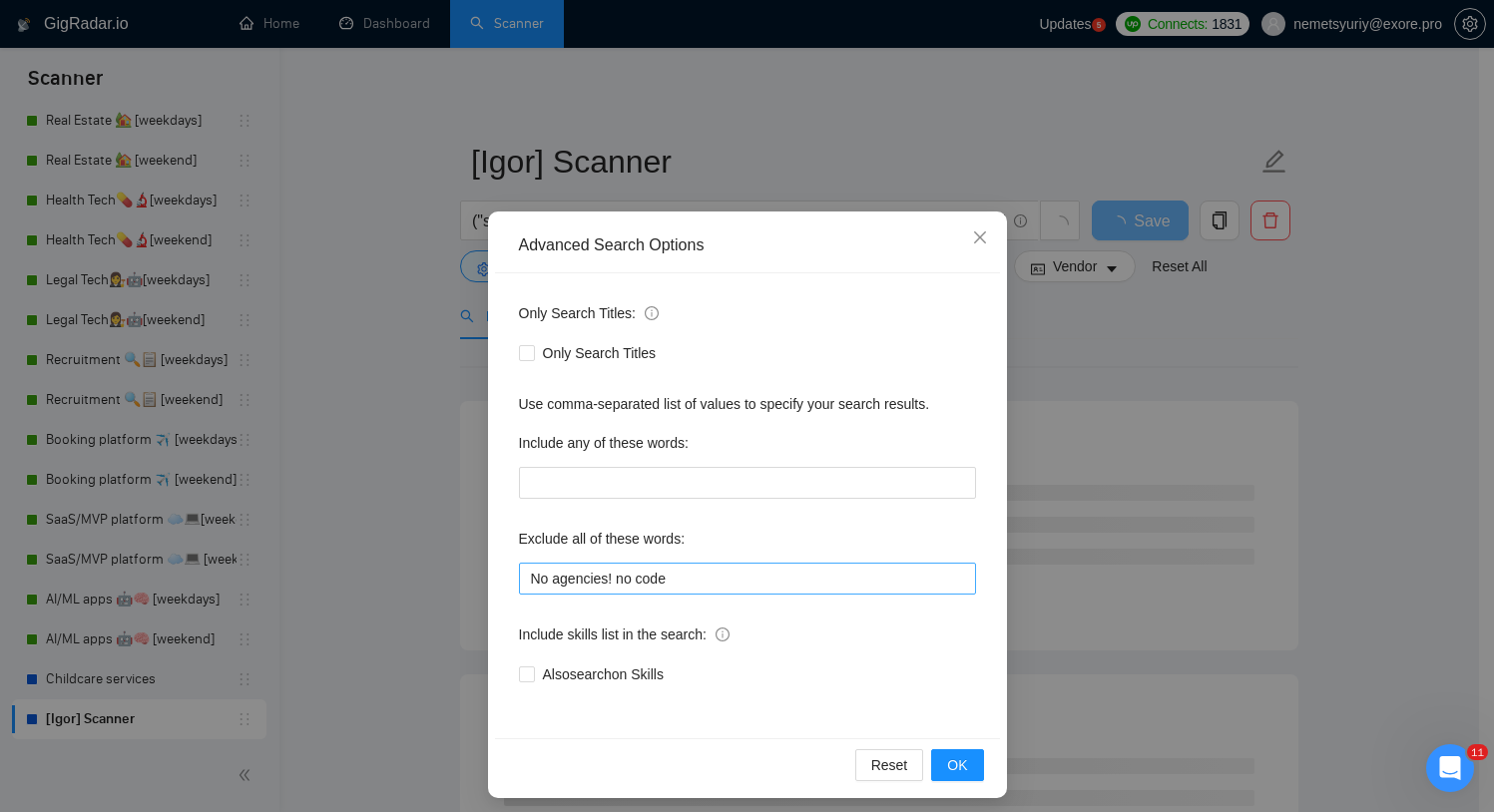 scroll, scrollTop: 18, scrollLeft: 0, axis: vertical 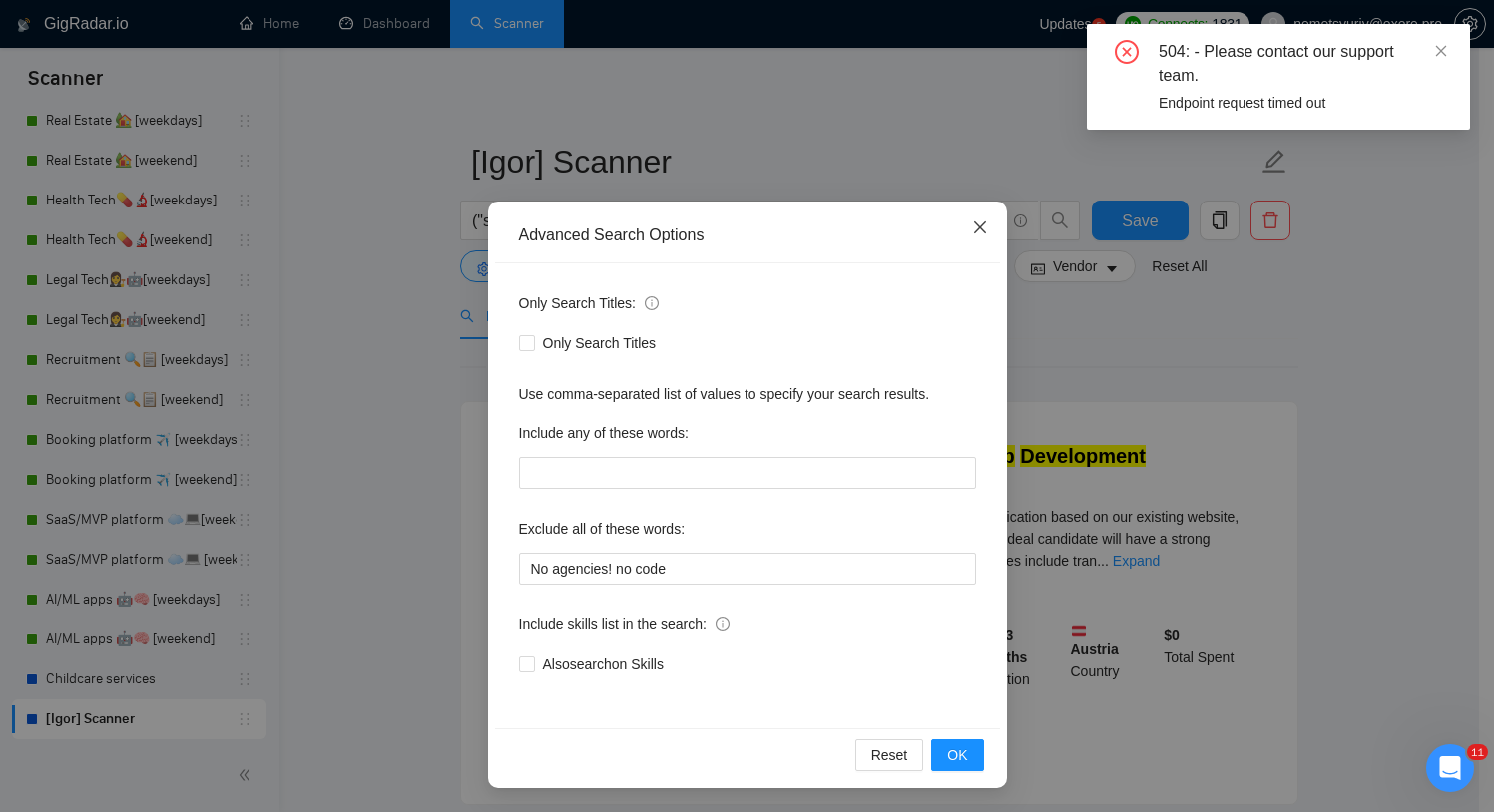 click 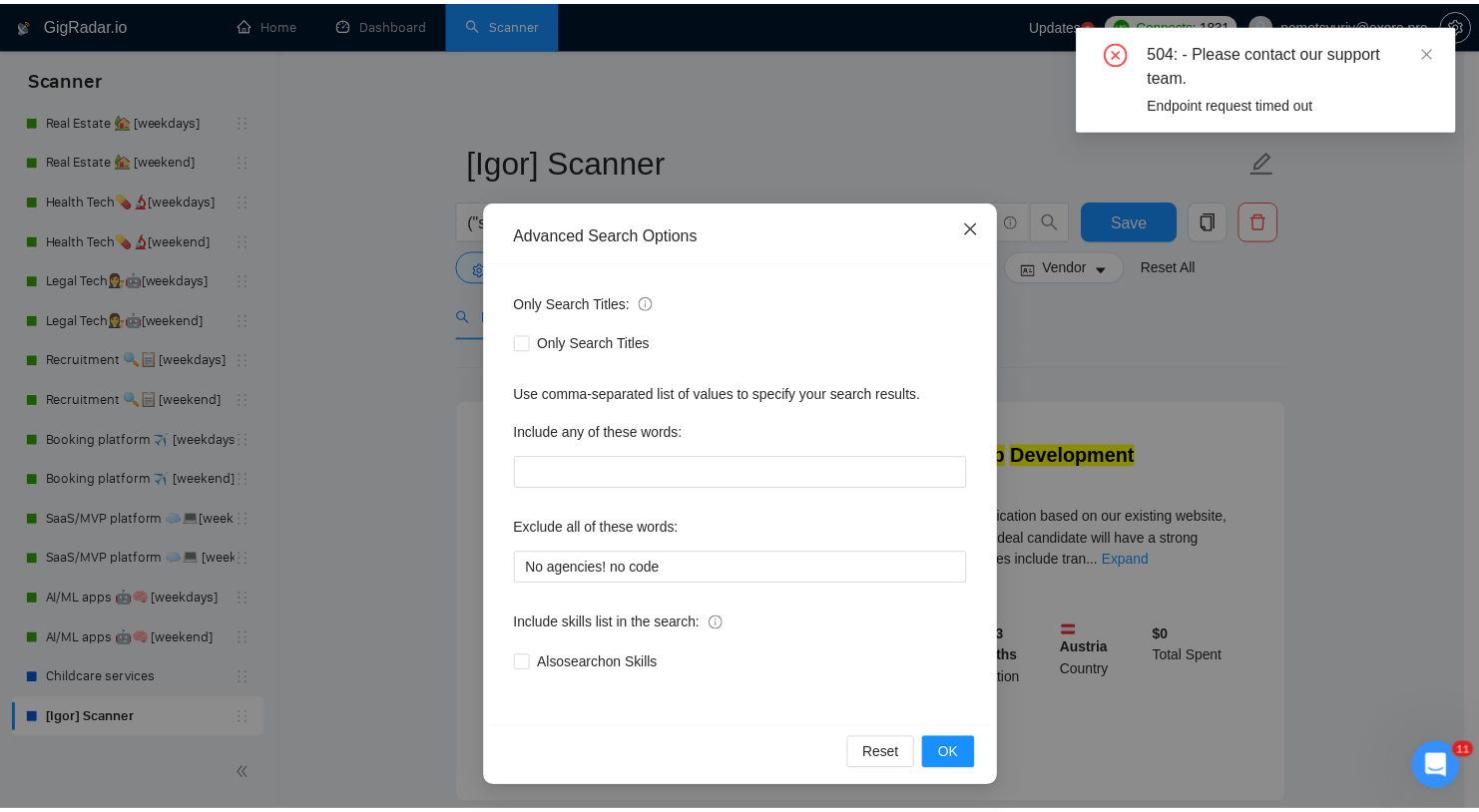 scroll, scrollTop: 0, scrollLeft: 0, axis: both 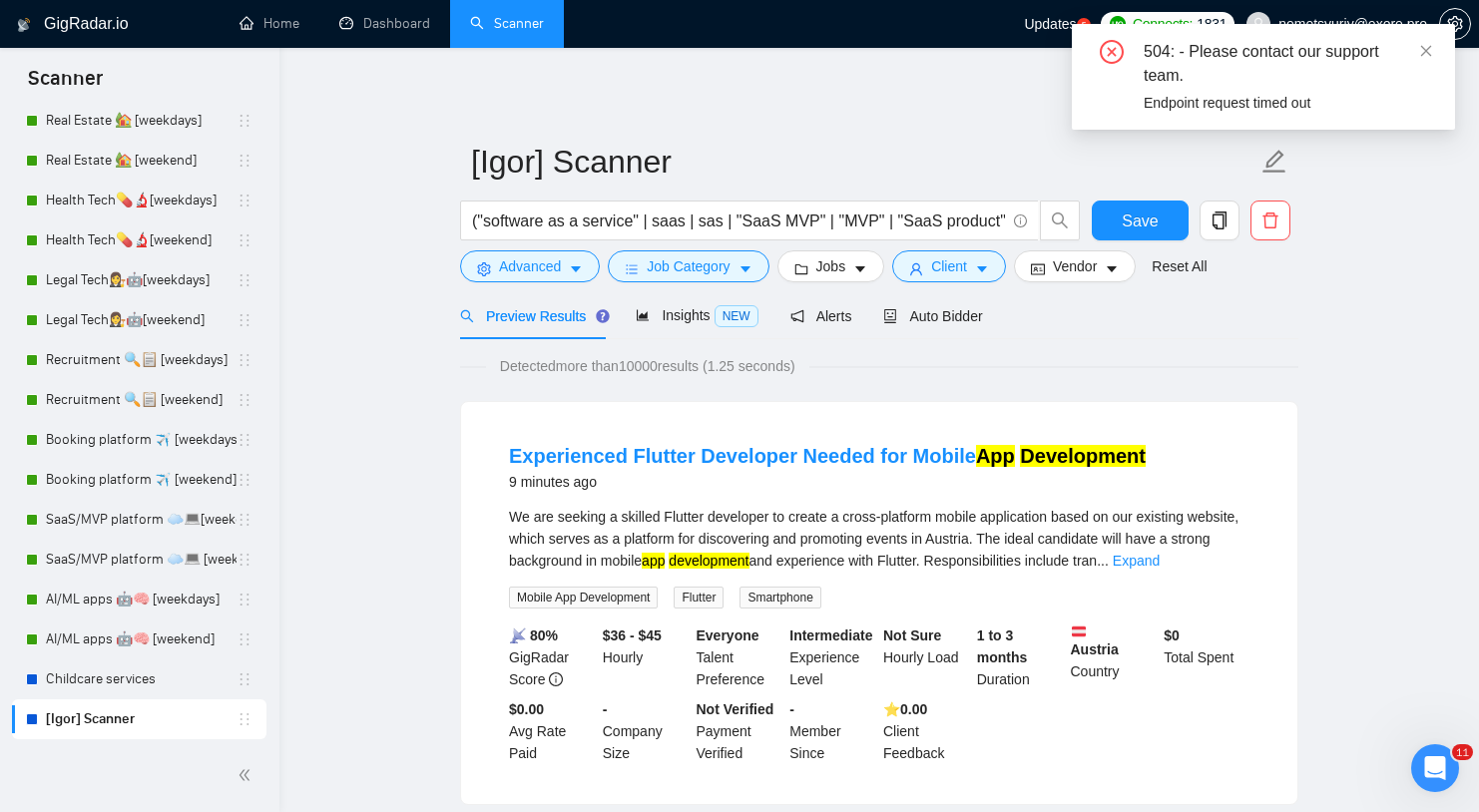 click on "[NAME] Scanner ("software as a service" | saas | sas | "SaaS MVP" | "MVP" | "SaaS product" | "app development" | "web app development" | "Full stack developer") Save Advanced   Job Category   Jobs   Client   Vendor   Reset All" at bounding box center [879, 210] 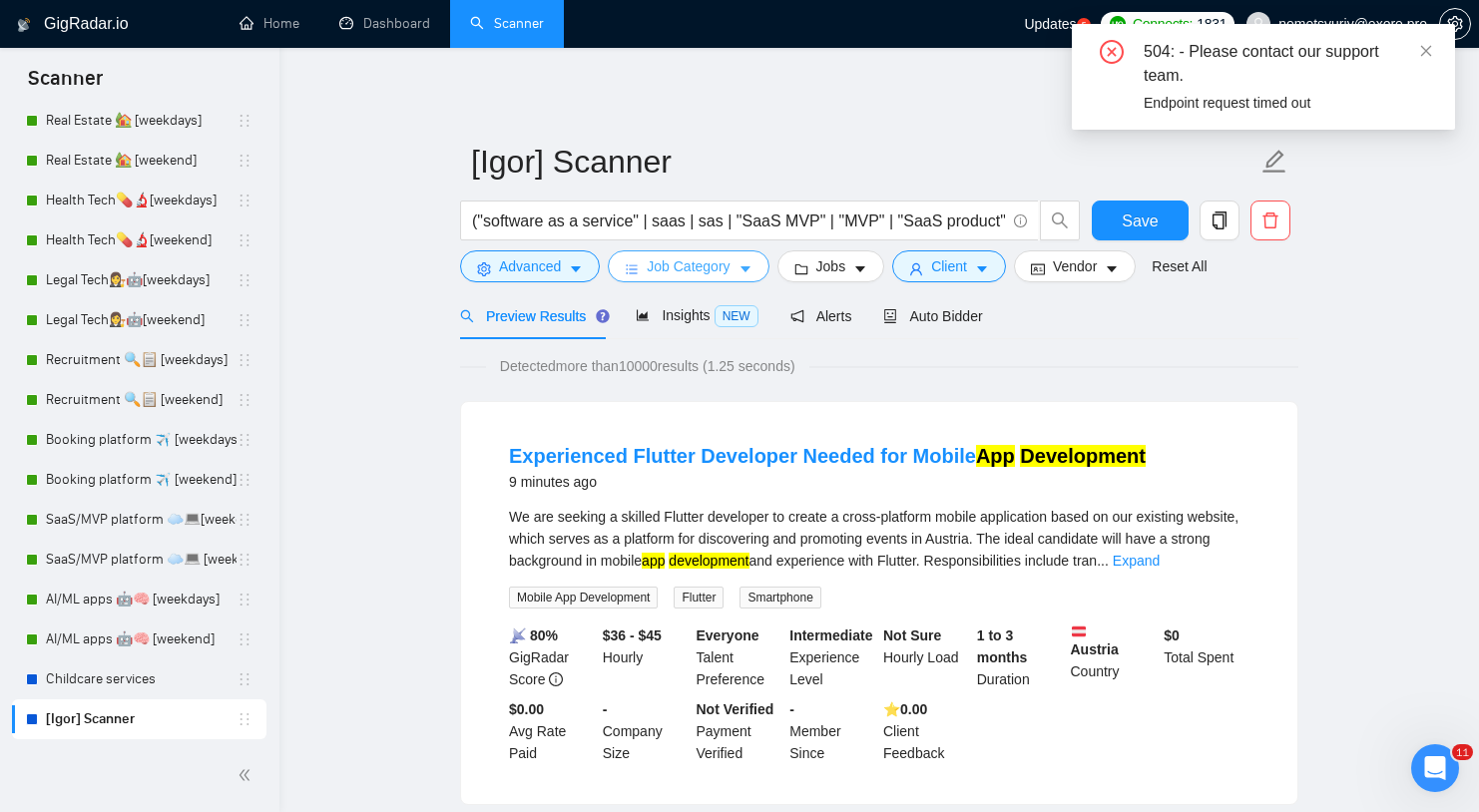click on "Job Category" at bounding box center [688, 266] 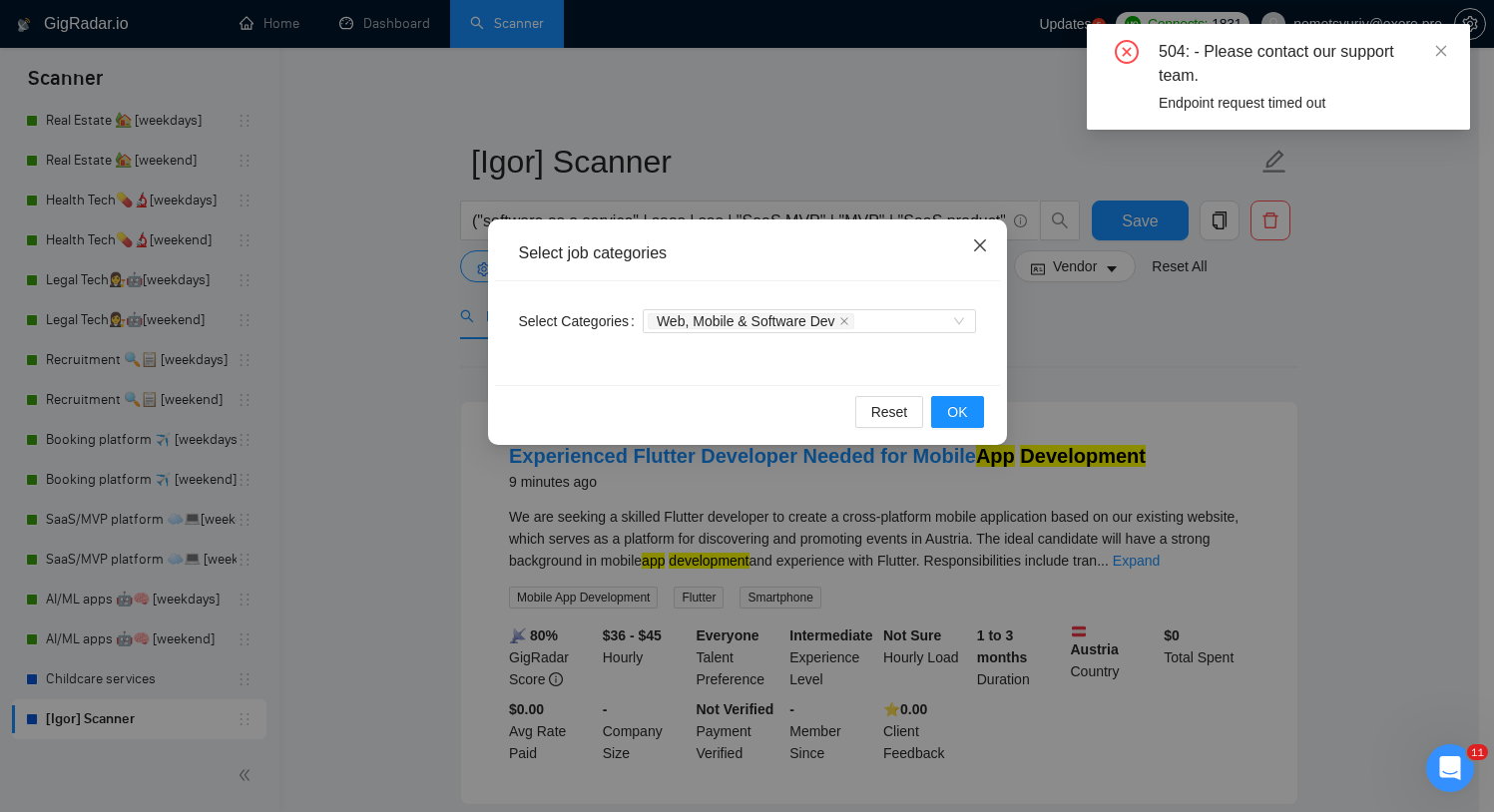 click 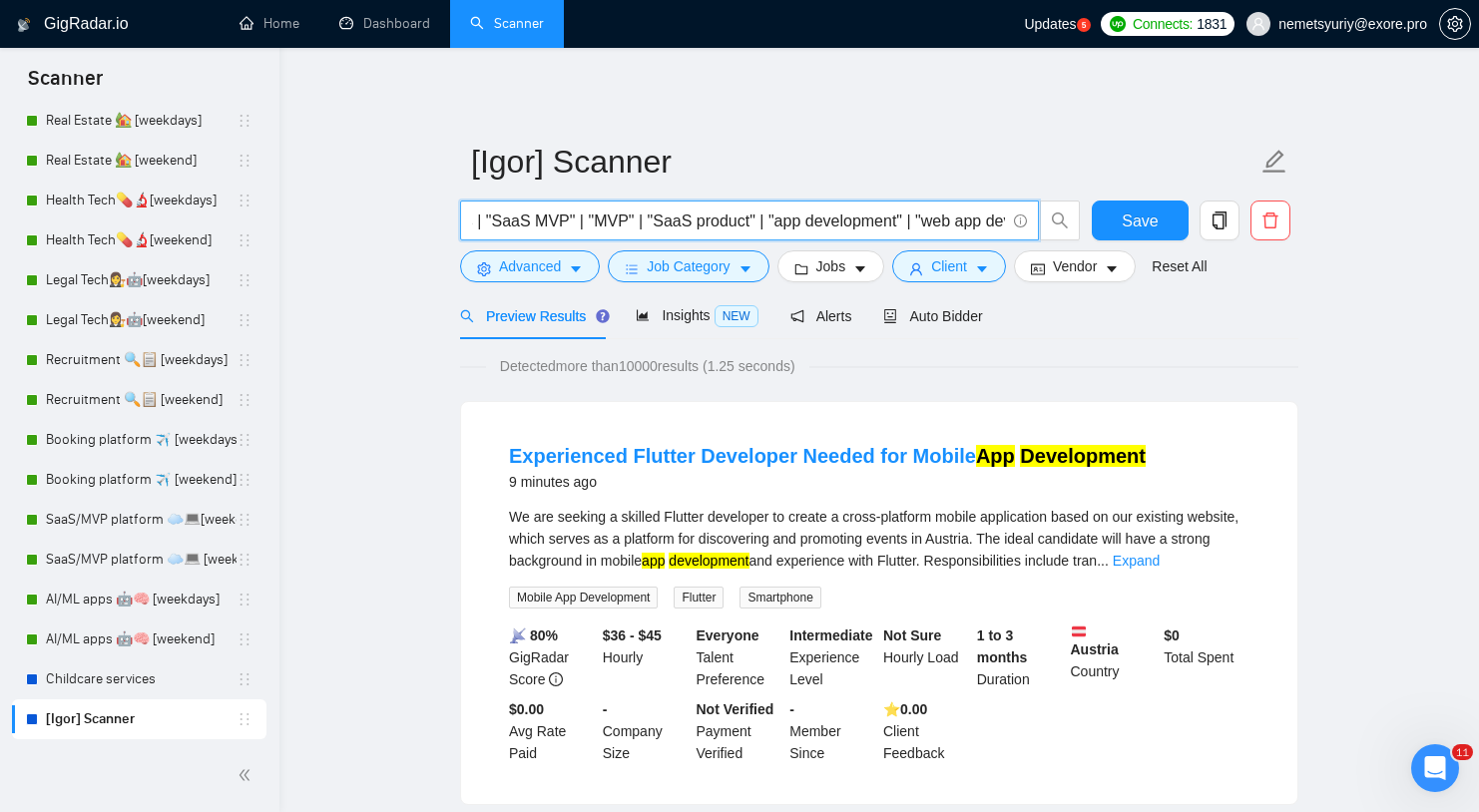 scroll, scrollTop: 0, scrollLeft: 0, axis: both 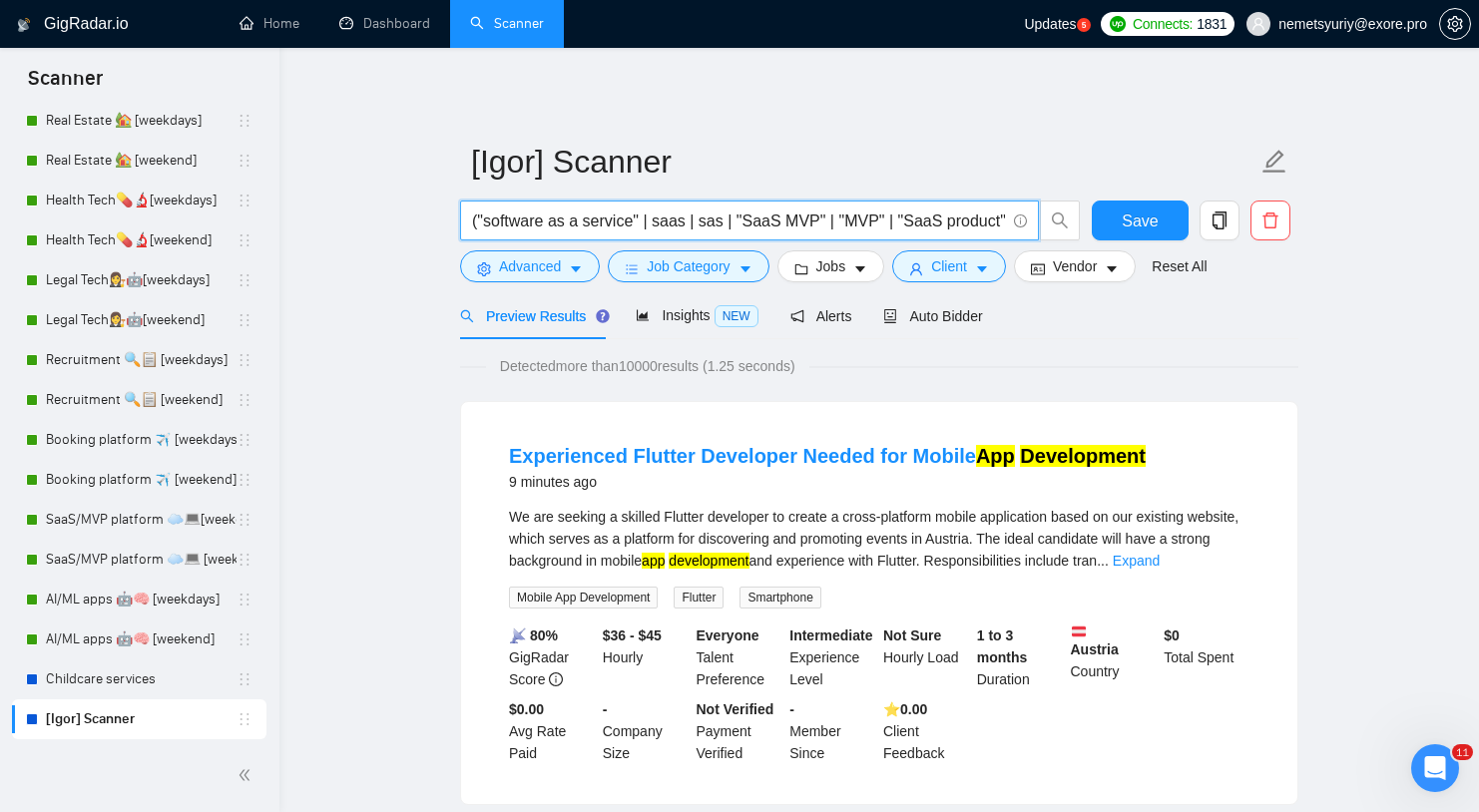 drag, startPoint x: 996, startPoint y: 215, endPoint x: 589, endPoint y: 222, distance: 407.06019 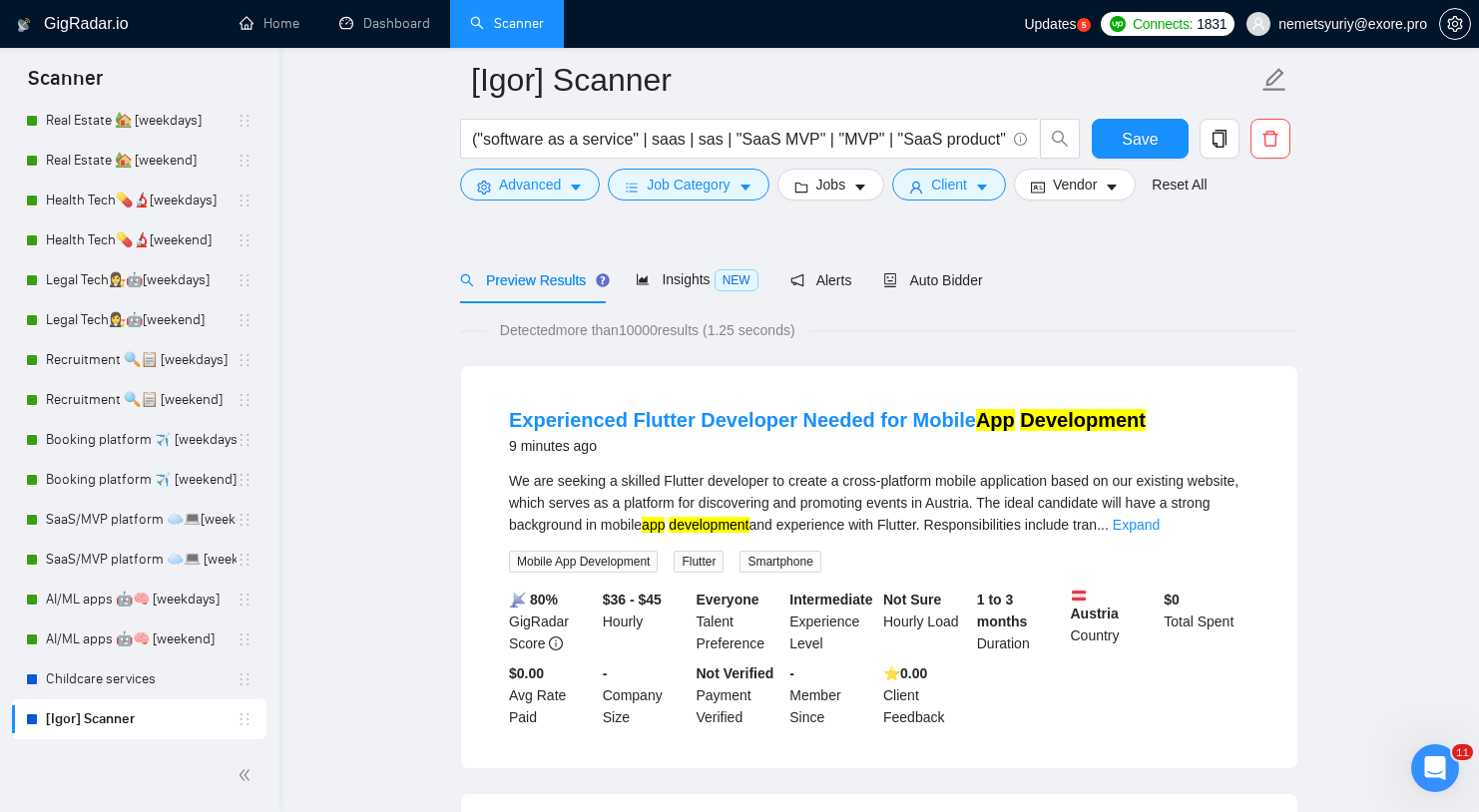 scroll, scrollTop: 0, scrollLeft: 0, axis: both 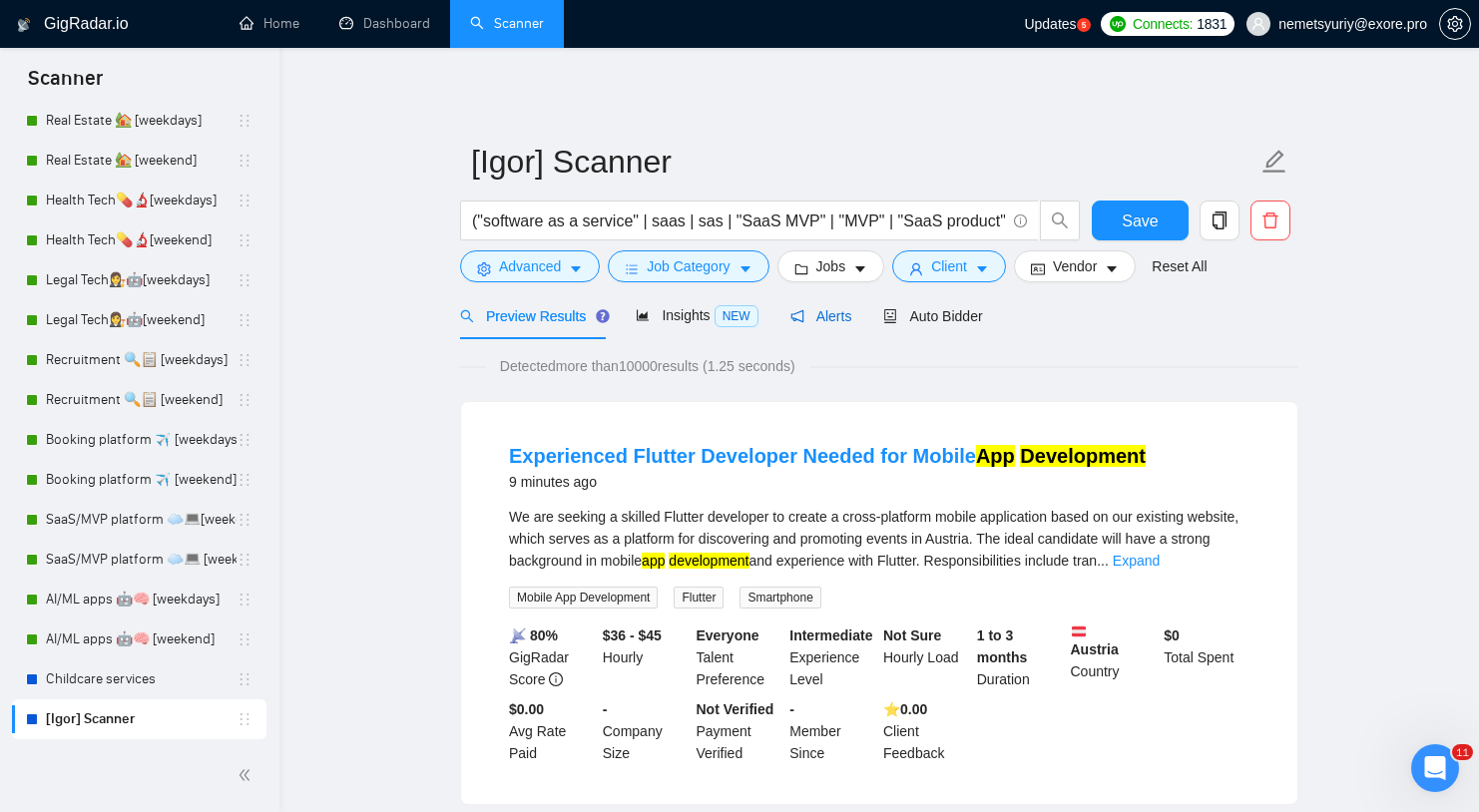 click on "Alerts" at bounding box center (821, 316) 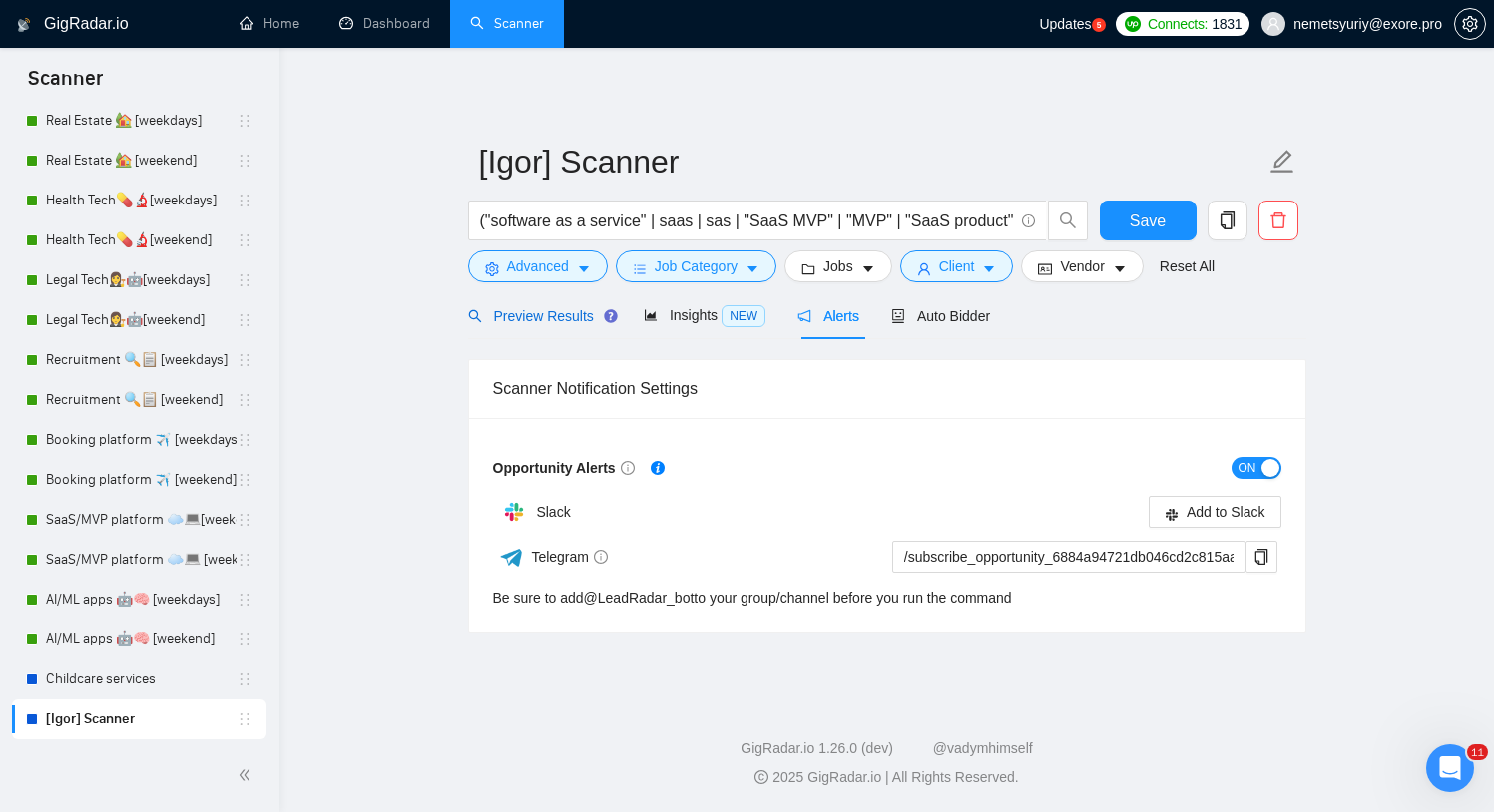 click on "Preview Results" at bounding box center (540, 316) 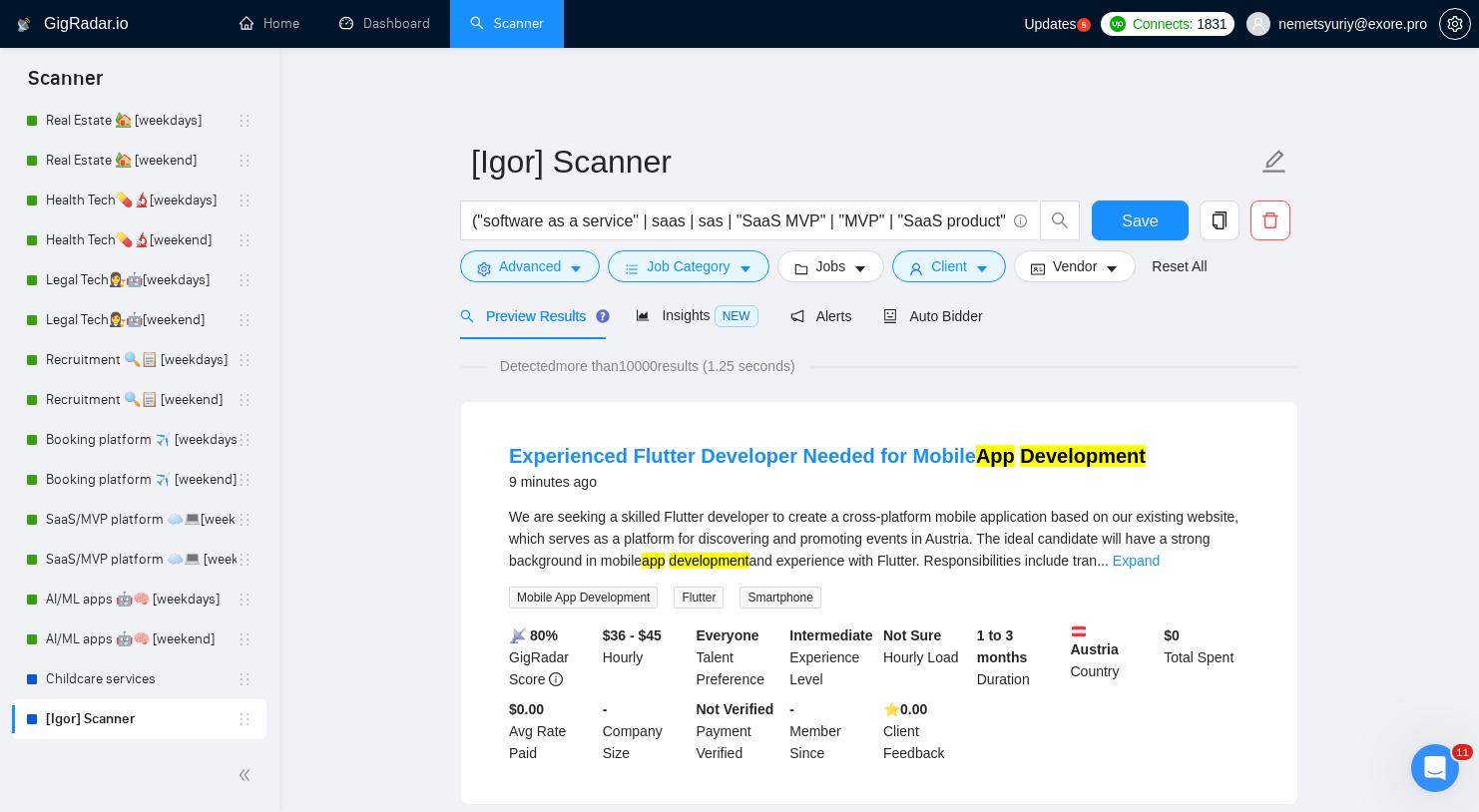 click on "Detected  more than   10000  results   (1.25 seconds) Experienced Flutter Developer Needed for Mobile  App   Development 9 minutes ago We are seeking a skilled Flutter developer to create a cross-platform mobile application based on our existing website, which serves as a platform for discovering and promoting events in Austria. The ideal candidate will have a strong background in mobile  app   development  and experience with Flutter. Responsibilities include tran ... Expand Mobile App Development Flutter Smartphone 📡   80% GigRadar Score   $36 - $45 Hourly Everyone Talent Preference Intermediate Experience Level Not Sure Hourly Load 1 to 3 months Duration   Austria Country $ 0 Total Spent $0.00 Avg Rate Paid - Company Size Not Verified Payment Verified - Member Since ⭐️  0.00 Client Feedback Professional RGB LED Mobile  App   Development 28 minutes ago app   development , specifically in creating visually appealing and functional interfaces. The app should be user-friendly, allowing users to c ..." at bounding box center [879, 2600] 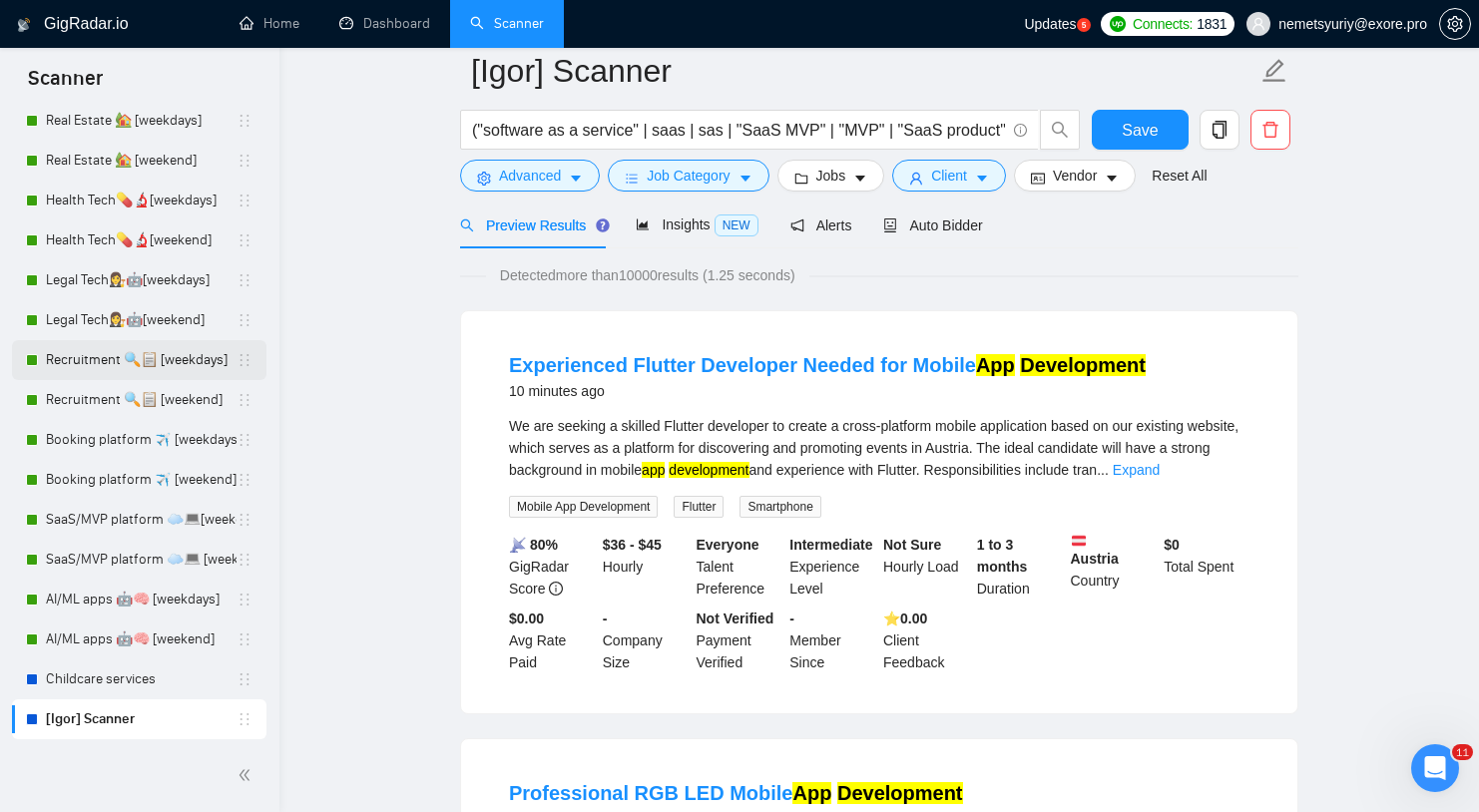 scroll, scrollTop: 0, scrollLeft: 0, axis: both 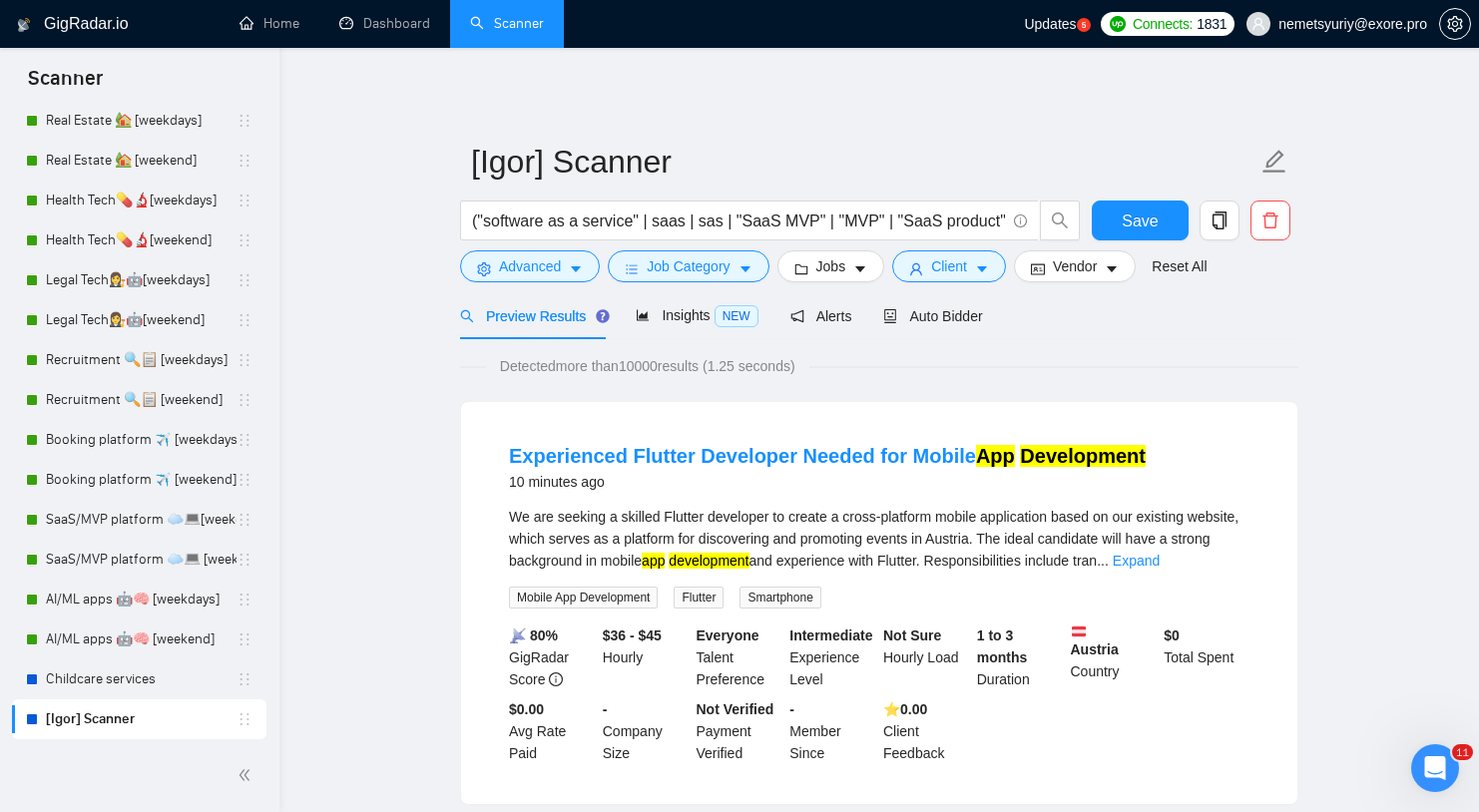 click on "[NAME] Scanner ("software as a service" | saas | sas | "SaaS MVP" | "MVP" | "SaaS product" | "app development" | "web app development" | "Full stack developer") Save Advanced   Job Category   Jobs   Client   Vendor   Reset All Preview Results Insights NEW Alerts Auto Bidder Detected  more than   10000  results   (1.25 seconds) Experienced Flutter Developer Needed for Mobile  App   Development 10 minutes ago We are seeking a skilled Flutter developer to create a cross-platform mobile application based on our existing website, which serves as a platform for discovering and promoting events in Austria. The ideal candidate will have a strong background in mobile  app   development  and experience with Flutter. Responsibilities include tran ... Expand Mobile App Development Flutter Smartphone 📡   80% GigRadar Score   $36 - $45 Hourly Everyone Talent Preference Intermediate Experience Level Not Sure Hourly Load 1 to 3 months Duration   Austria Country $ 0 Total Spent $0.00 Avg Rate Paid - Company Size - ⭐️" at bounding box center (879, 2470) 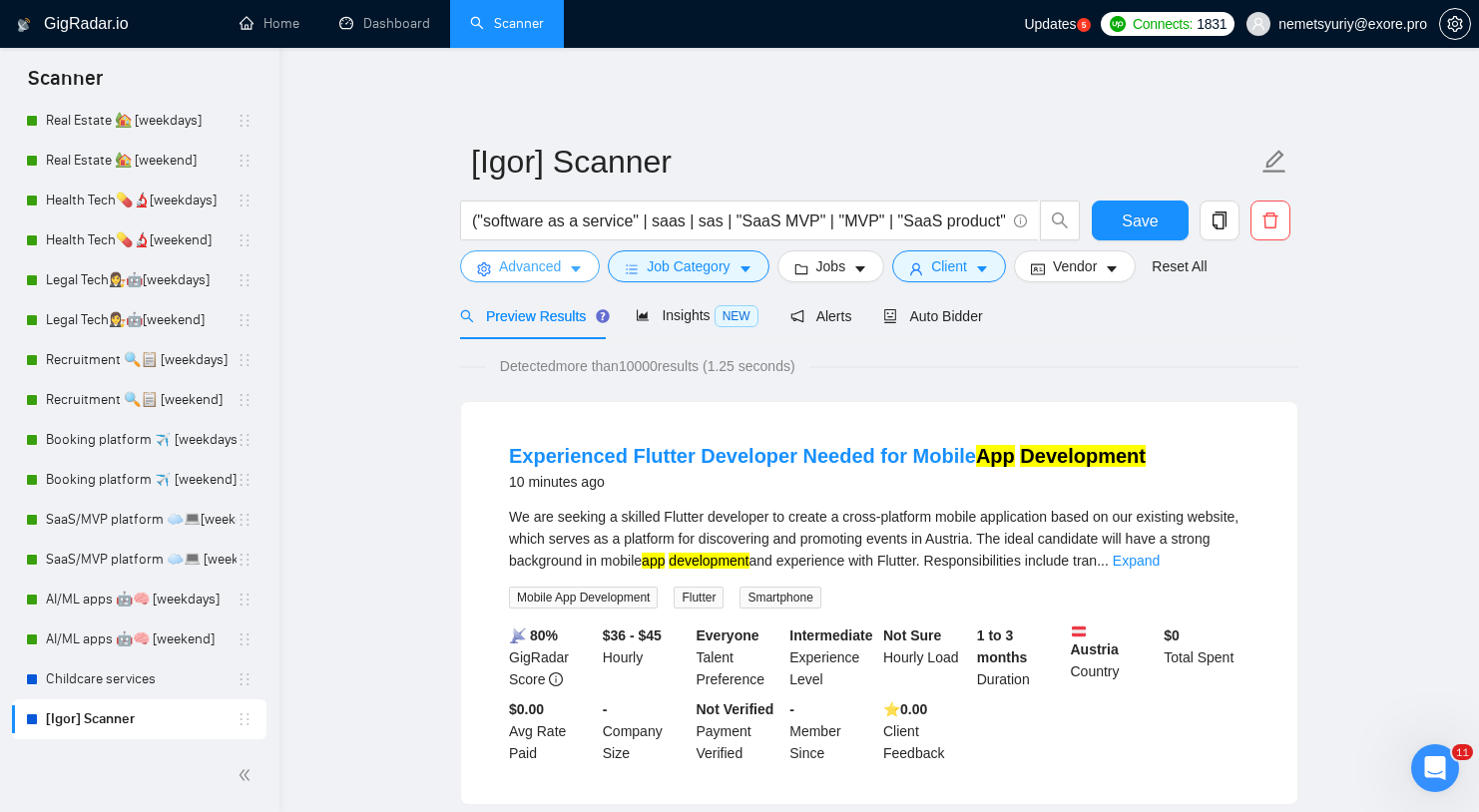 click on "Advanced" at bounding box center [530, 266] 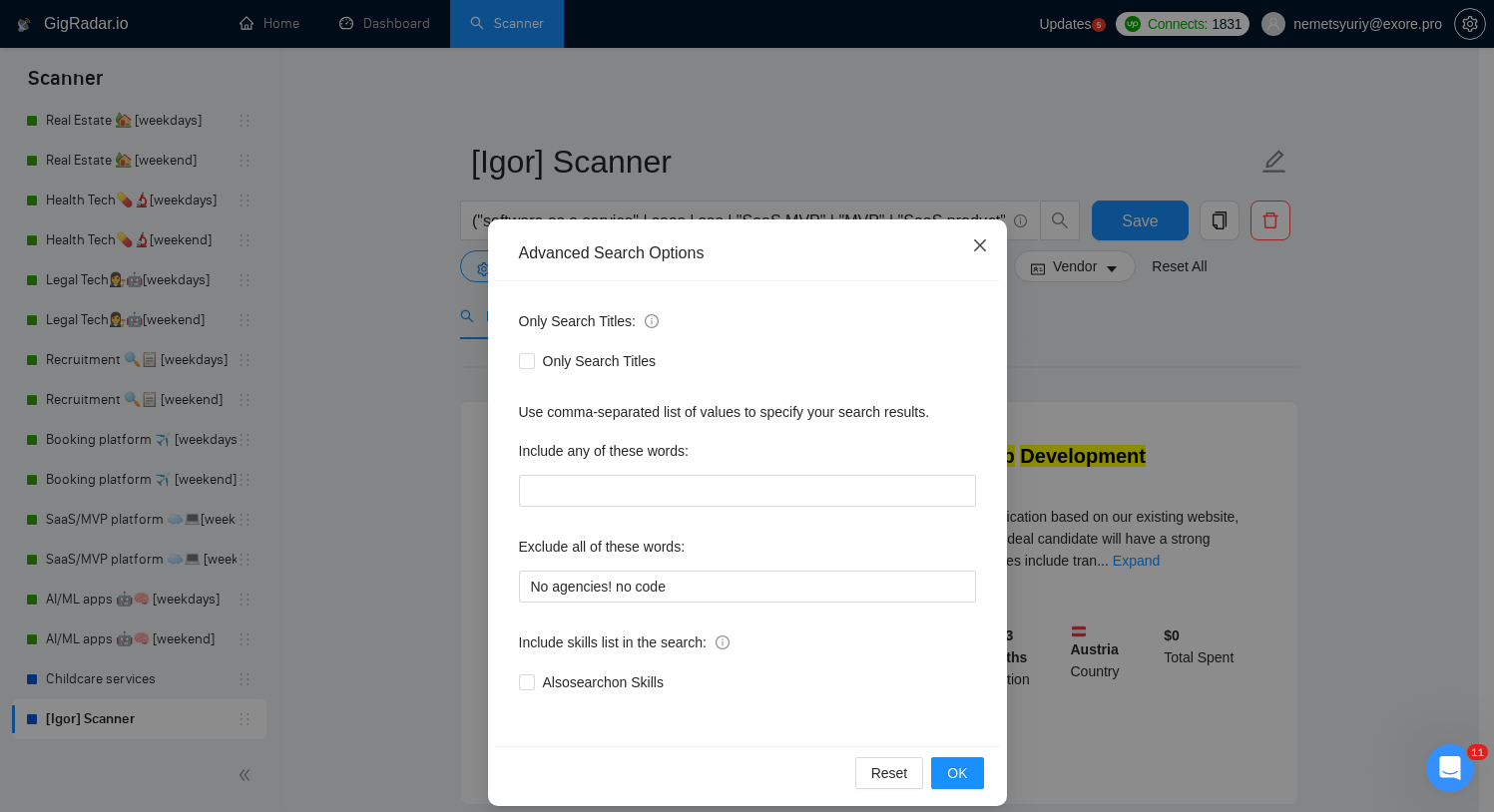 click 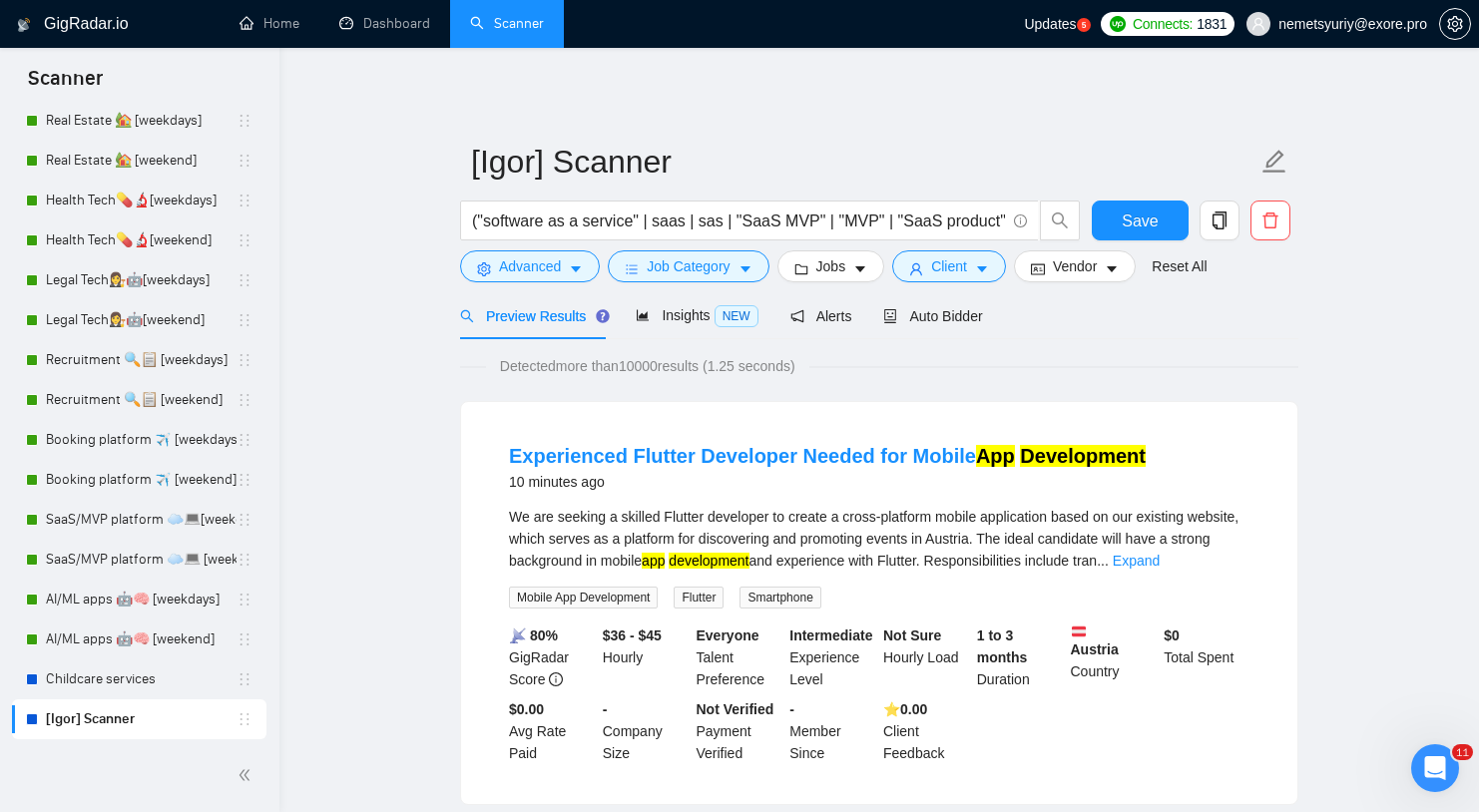 click on "[NAME] Scanner ("software as a service" | saas | sas | "SaaS MVP" | "MVP" | "SaaS product" | "app development" | "web app development" | "Full stack developer") Save Advanced   Job Category   Jobs   Client   Vendor   Reset All Preview Results Insights NEW Alerts Auto Bidder Detected  more than   10000  results   (1.25 seconds) Experienced Flutter Developer Needed for Mobile  App   Development 10 minutes ago We are seeking a skilled Flutter developer to create a cross-platform mobile application based on our existing website, which serves as a platform for discovering and promoting events in Austria. The ideal candidate will have a strong background in mobile  app   development  and experience with Flutter. Responsibilities include tran ... Expand Mobile App Development Flutter Smartphone 📡   80% GigRadar Score   $36 - $45 Hourly Everyone Talent Preference Intermediate Experience Level Not Sure Hourly Load 1 to 3 months Duration   Austria Country $ 0 Total Spent $0.00 Avg Rate Paid - Company Size - ⭐️" at bounding box center [879, 2470] 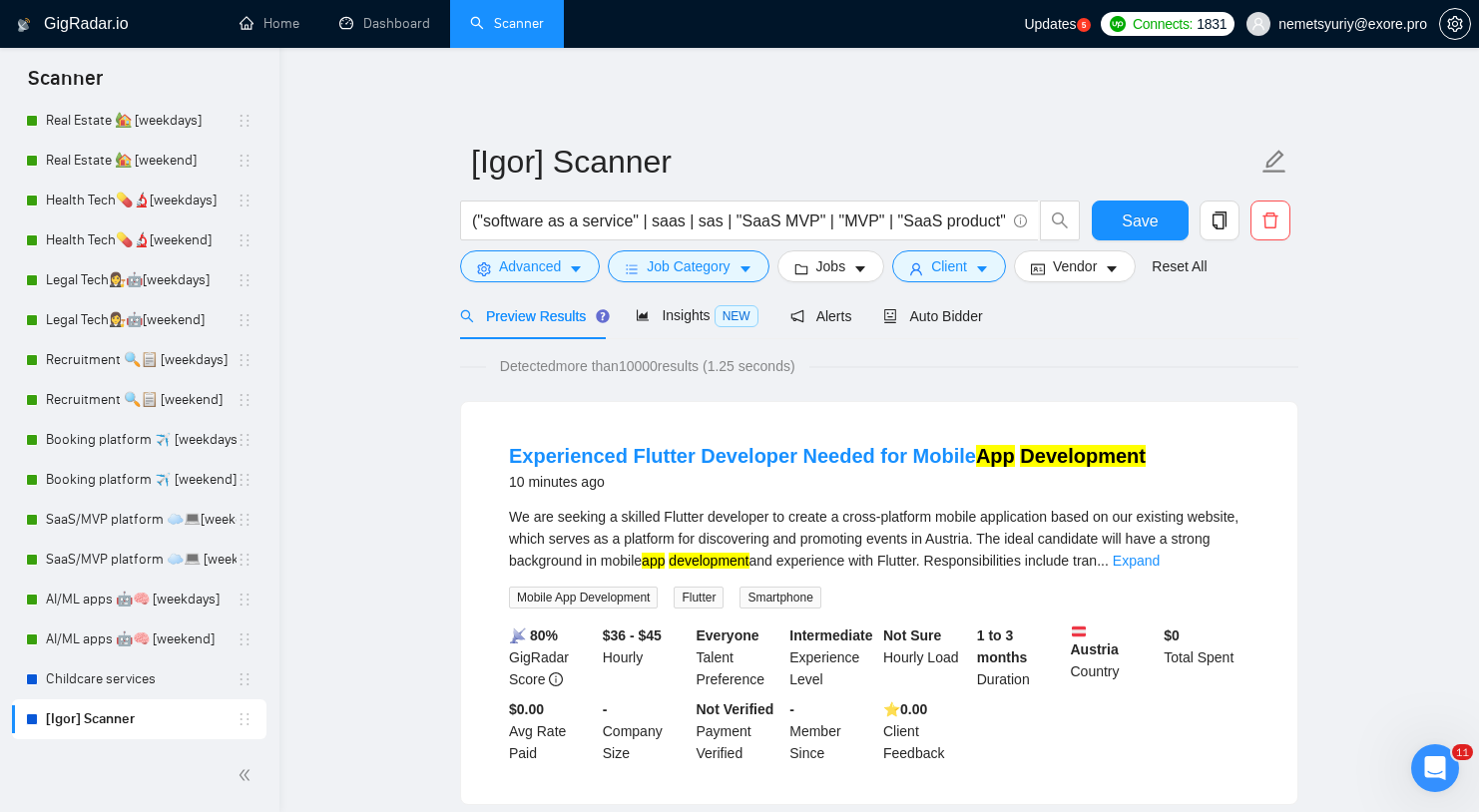 click on "[NAME] Scanner ("software as a service" | saas | sas | "SaaS MVP" | "MVP" | "SaaS product" | "app development" | "web app development" | "Full stack developer") Save Advanced   Job Category   Jobs   Client   Vendor   Reset All Preview Results Insights NEW Alerts Auto Bidder Detected  more than   10000  results   (1.25 seconds) Experienced Flutter Developer Needed for Mobile  App   Development 10 minutes ago We are seeking a skilled Flutter developer to create a cross-platform mobile application based on our existing website, which serves as a platform for discovering and promoting events in Austria. The ideal candidate will have a strong background in mobile  app   development  and experience with Flutter. Responsibilities include tran ... Expand Mobile App Development Flutter Smartphone 📡   80% GigRadar Score   $36 - $45 Hourly Everyone Talent Preference Intermediate Experience Level Not Sure Hourly Load 1 to 3 months Duration   Austria Country $ 0 Total Spent $0.00 Avg Rate Paid - Company Size - ⭐️" at bounding box center (879, 2470) 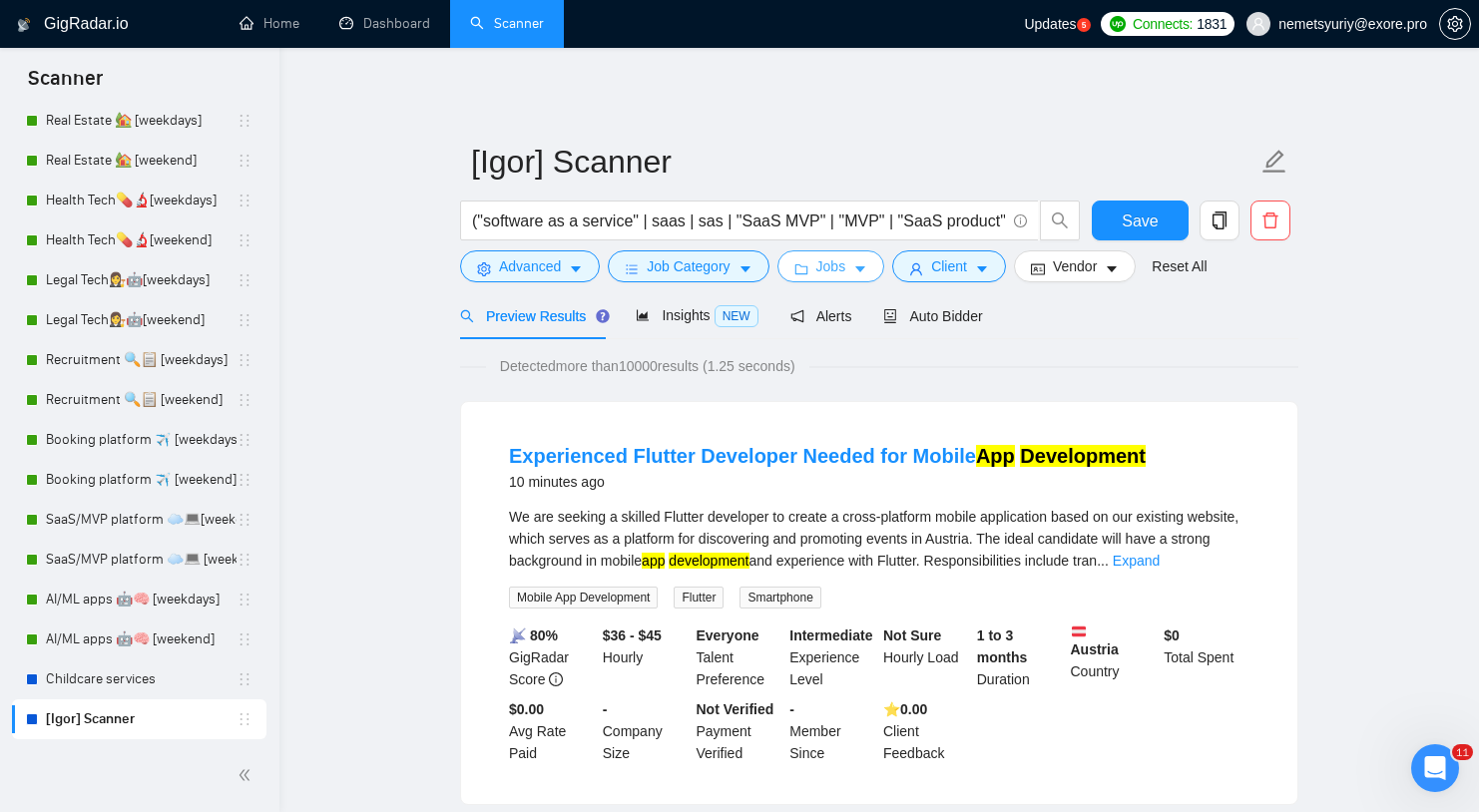 click on "Jobs" at bounding box center [831, 266] 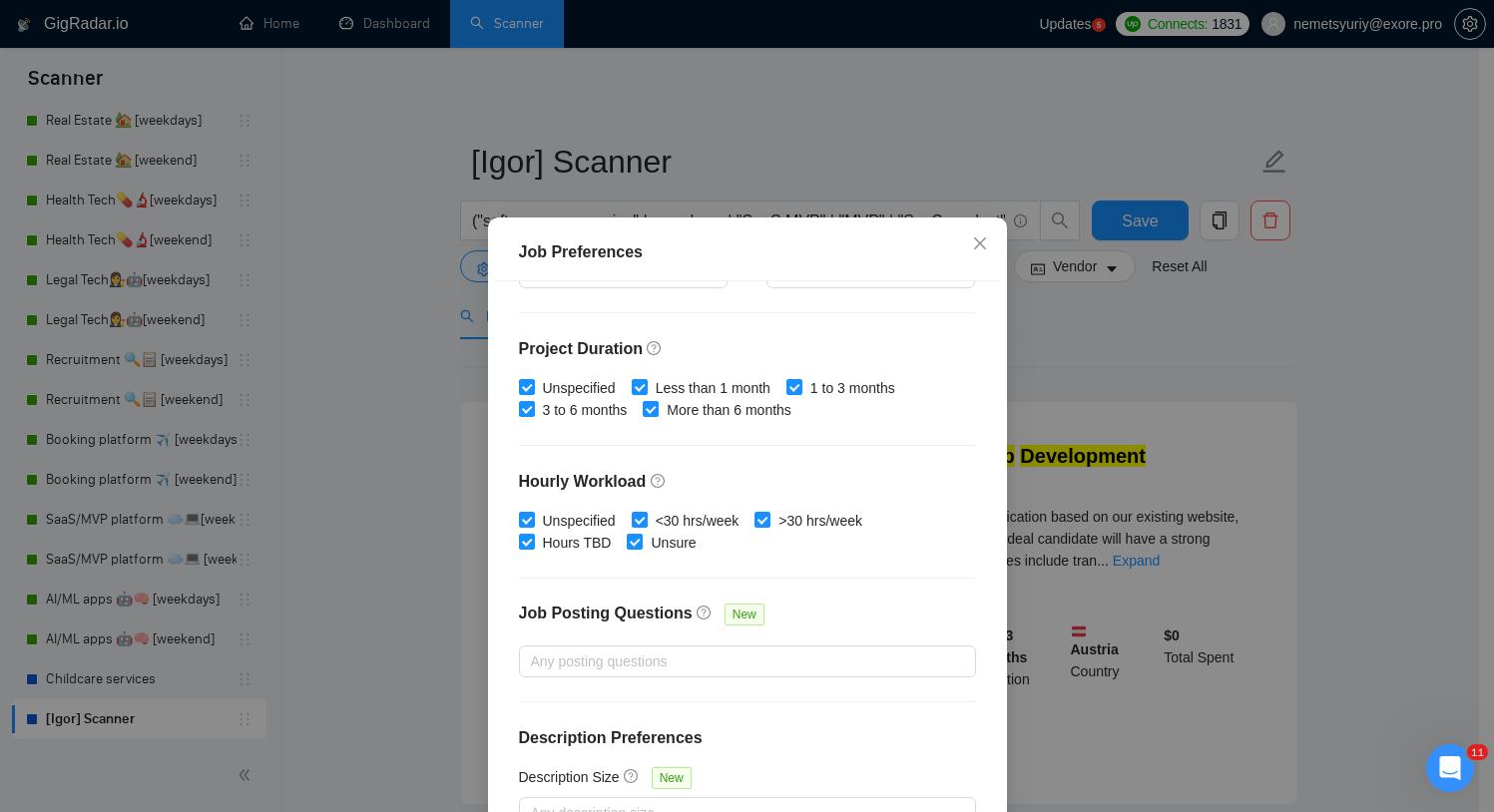 scroll, scrollTop: 556, scrollLeft: 0, axis: vertical 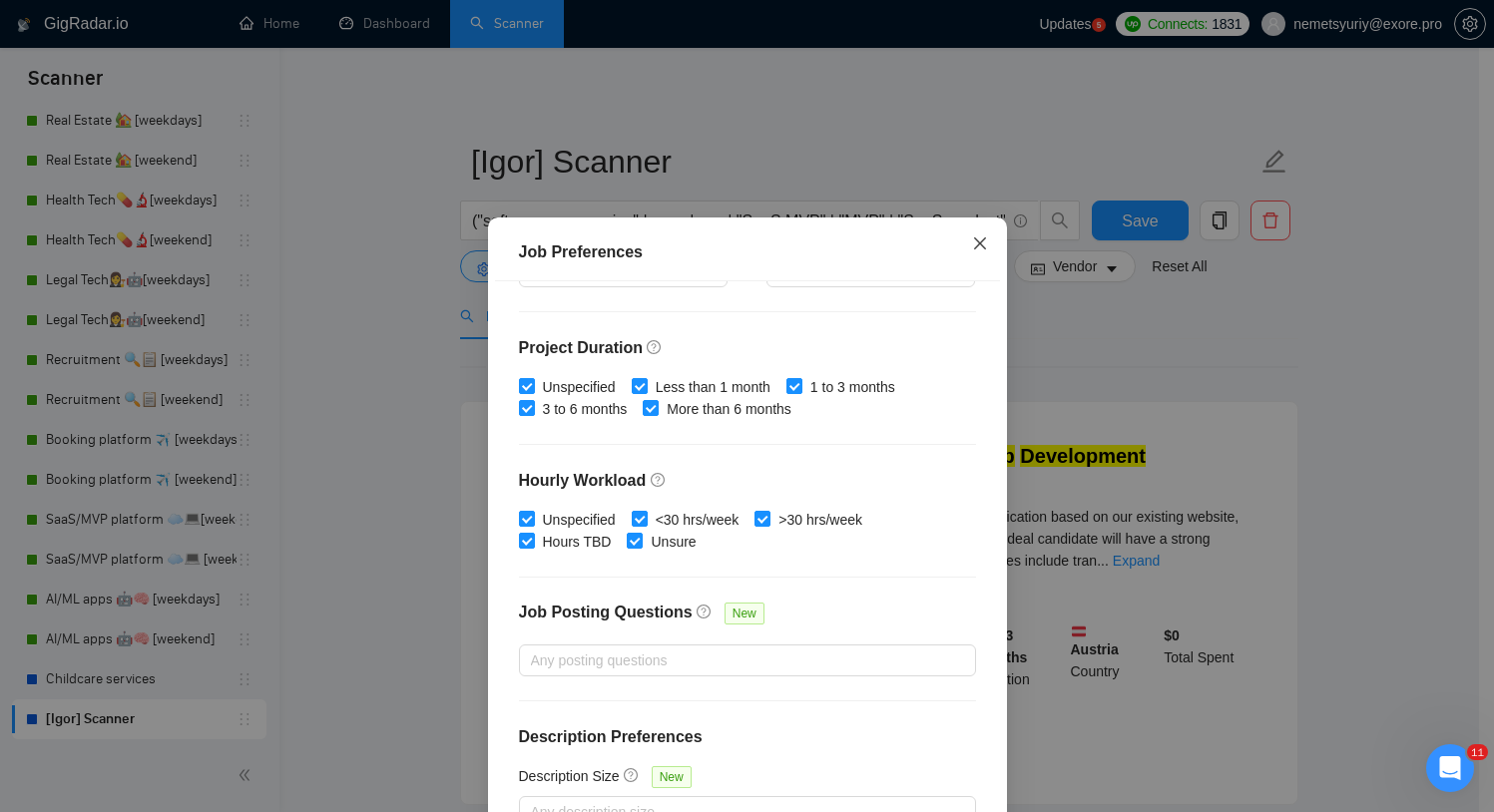 click 